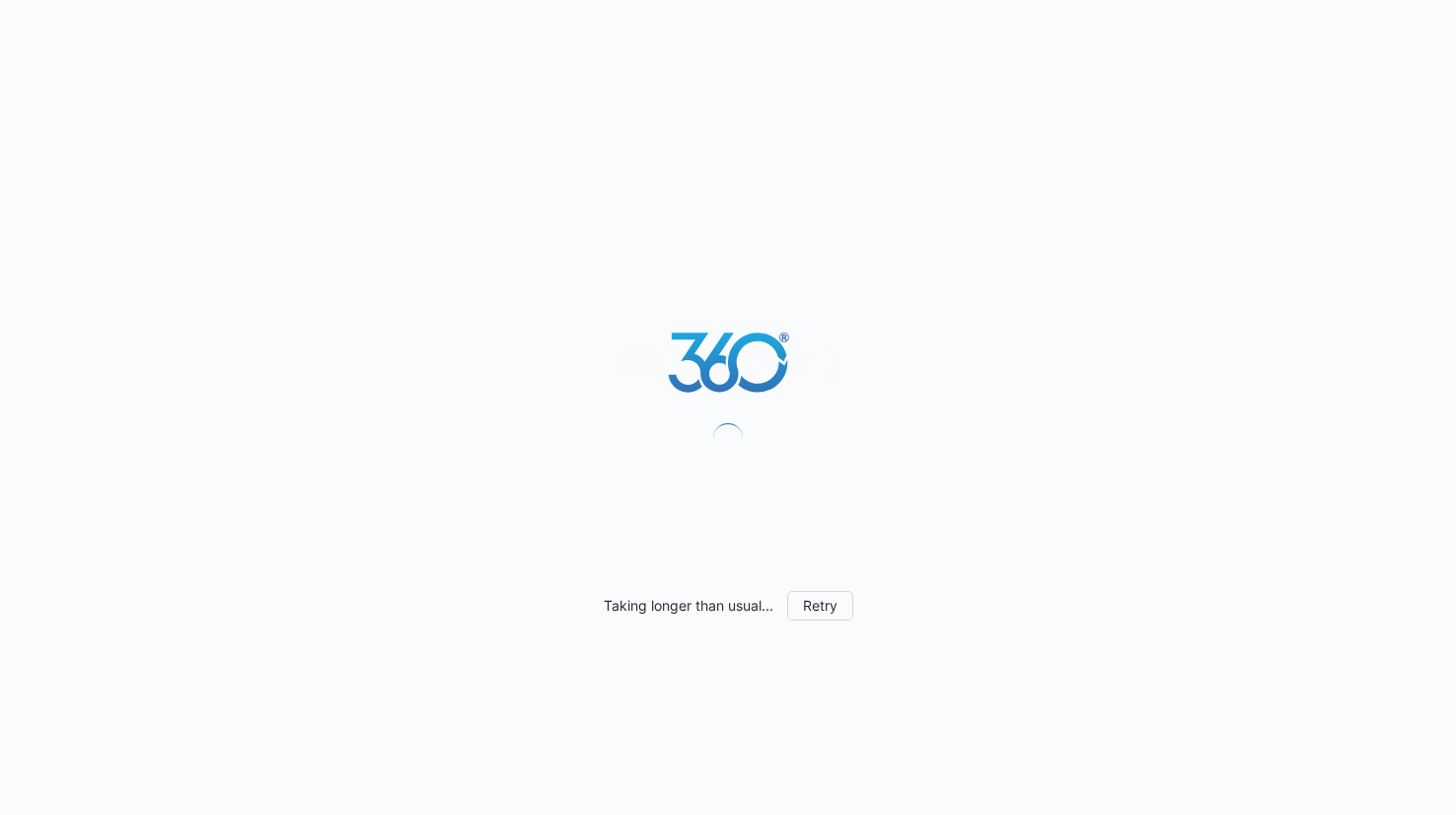 scroll, scrollTop: 0, scrollLeft: 0, axis: both 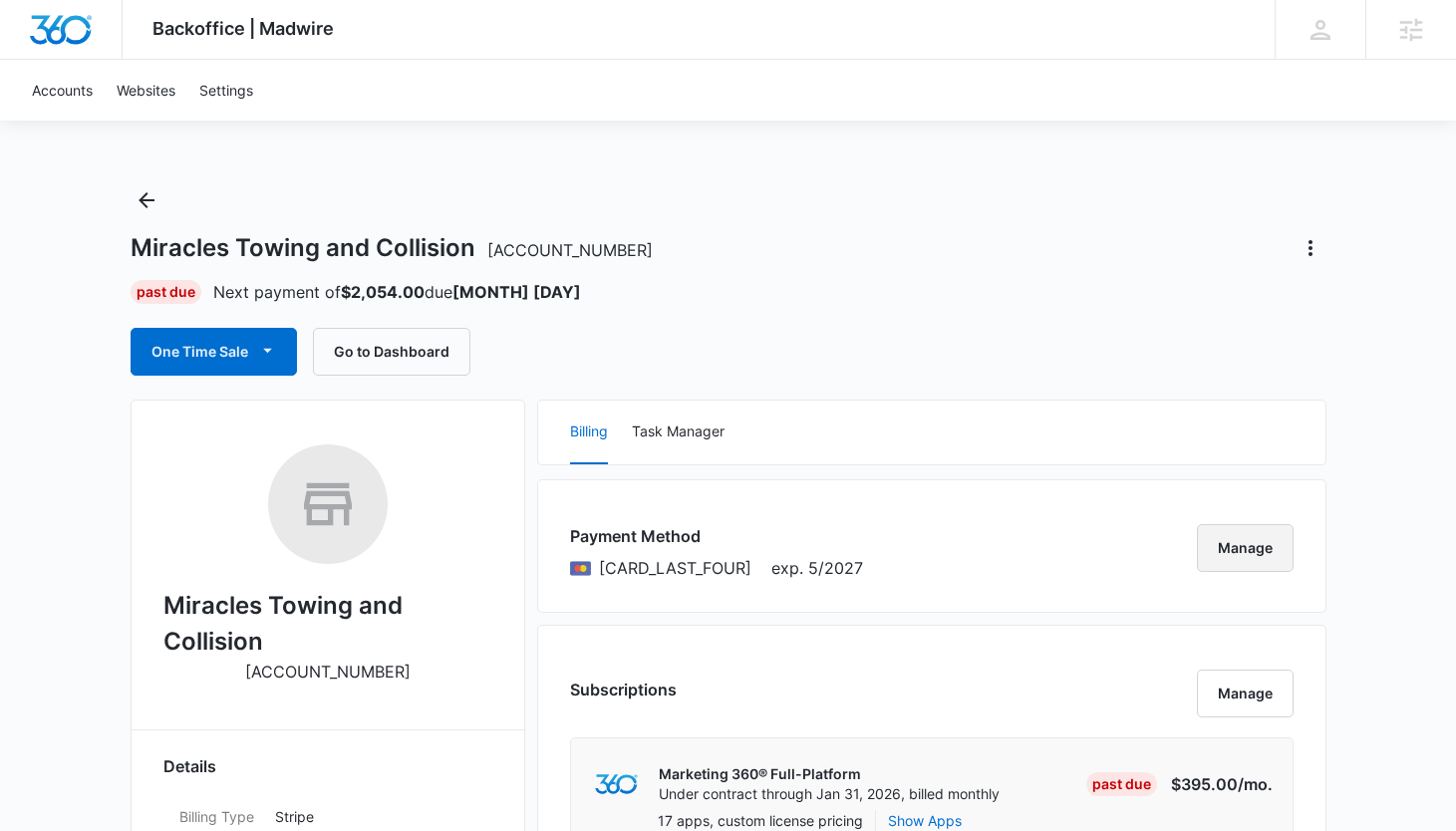 click on "Manage" at bounding box center [1245, 548] 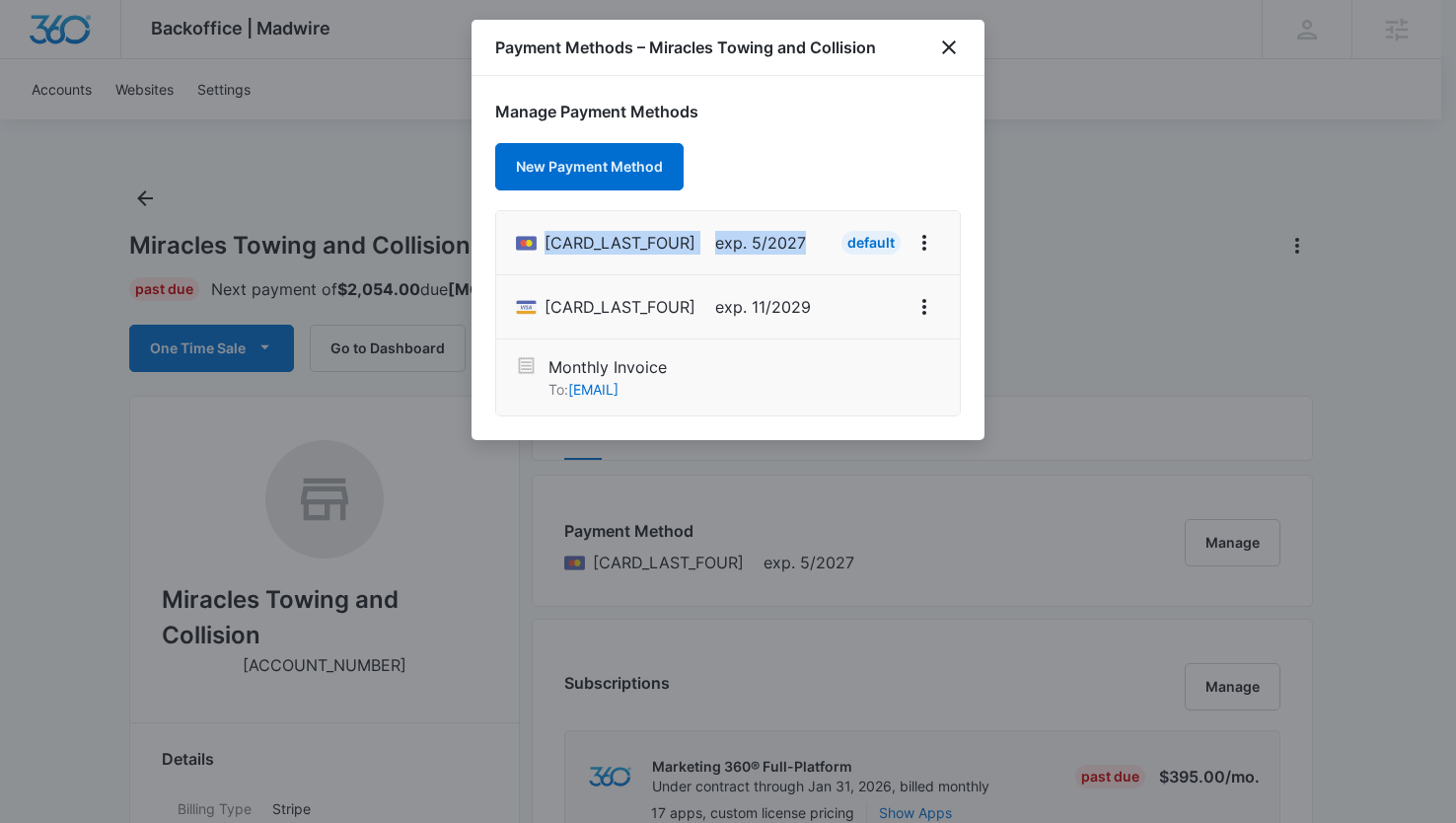 drag, startPoint x: 696, startPoint y: 248, endPoint x: 540, endPoint y: 234, distance: 156.62695 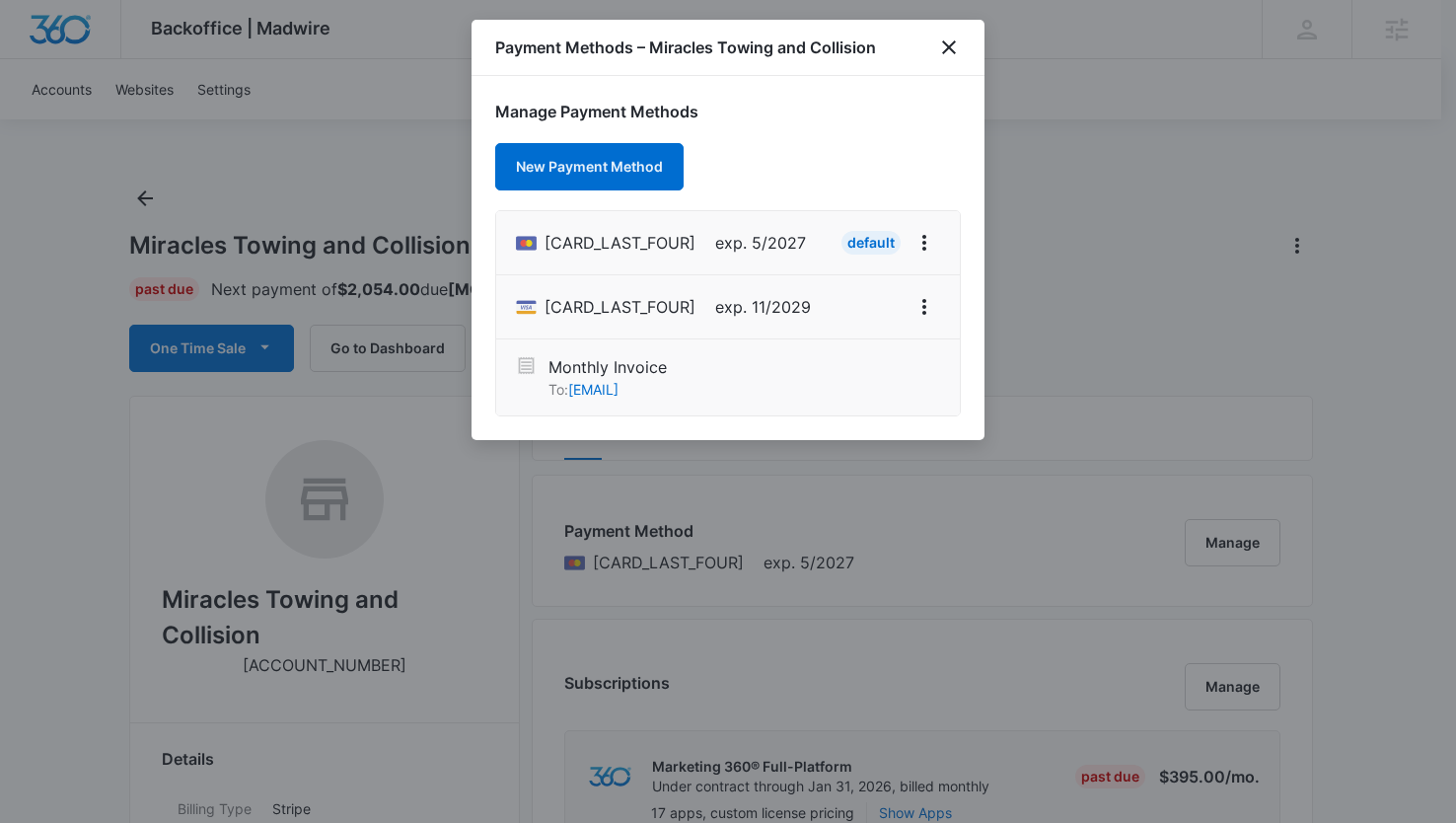 click on "Manage Payment Methods New Payment Method 4727 exp. 5/2027 Default 8175 exp. 11/2029 Monthly Invoice To:  towing@miraclescollision.com" at bounding box center (728, 258) 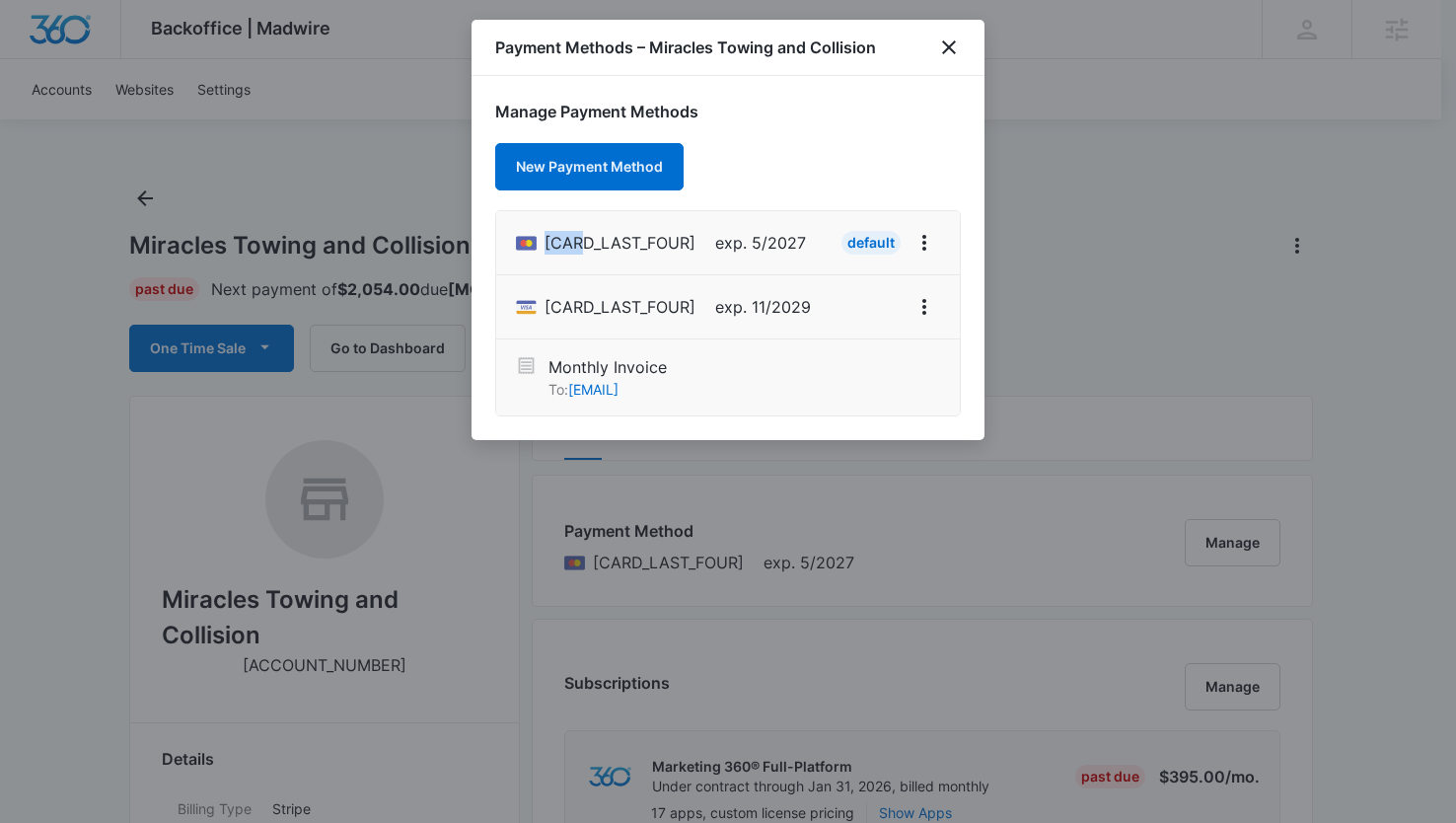 drag, startPoint x: 585, startPoint y: 244, endPoint x: 547, endPoint y: 247, distance: 38.118237 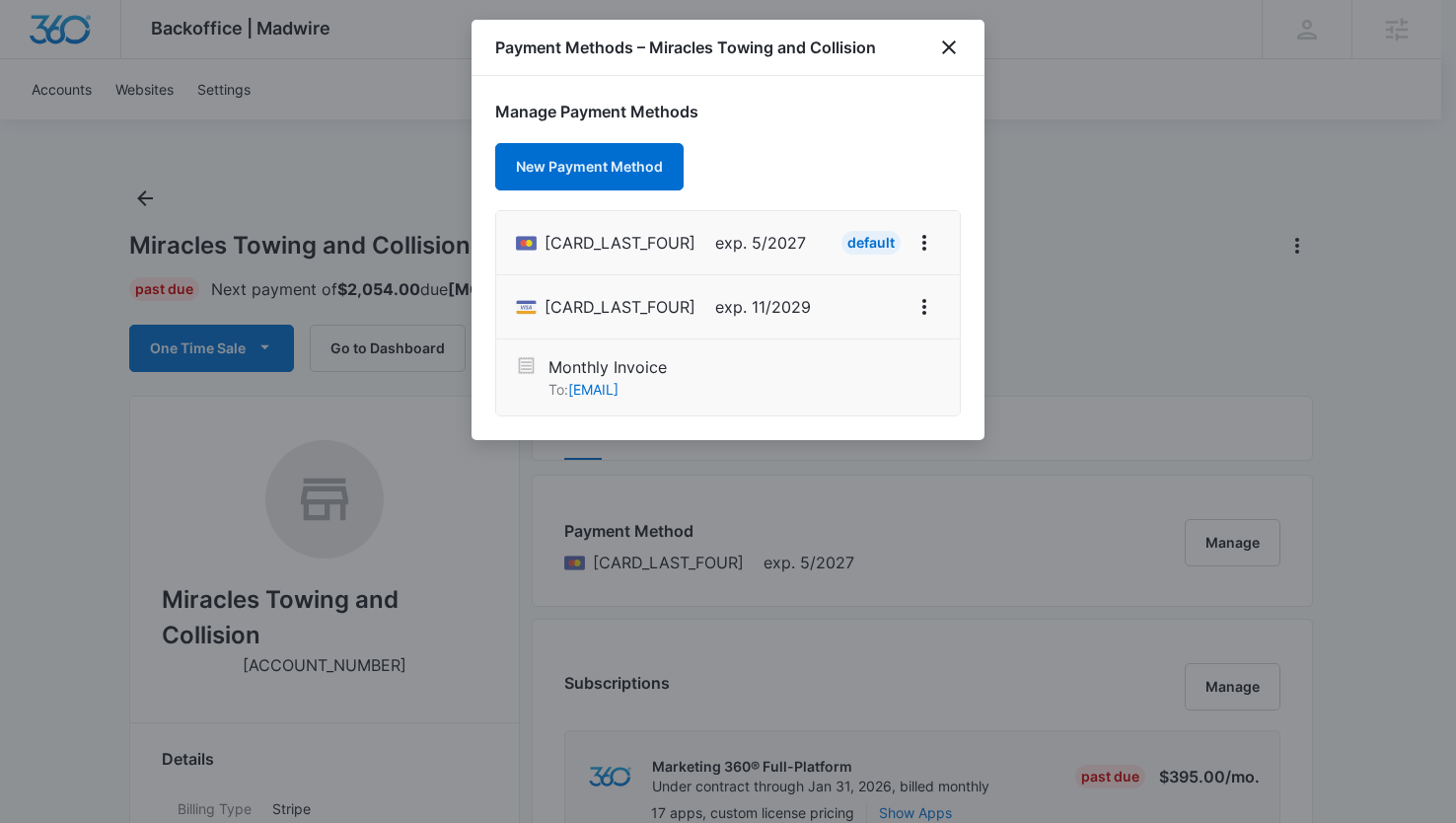click on "4727 exp. 5/2027 Default" at bounding box center (728, 243) 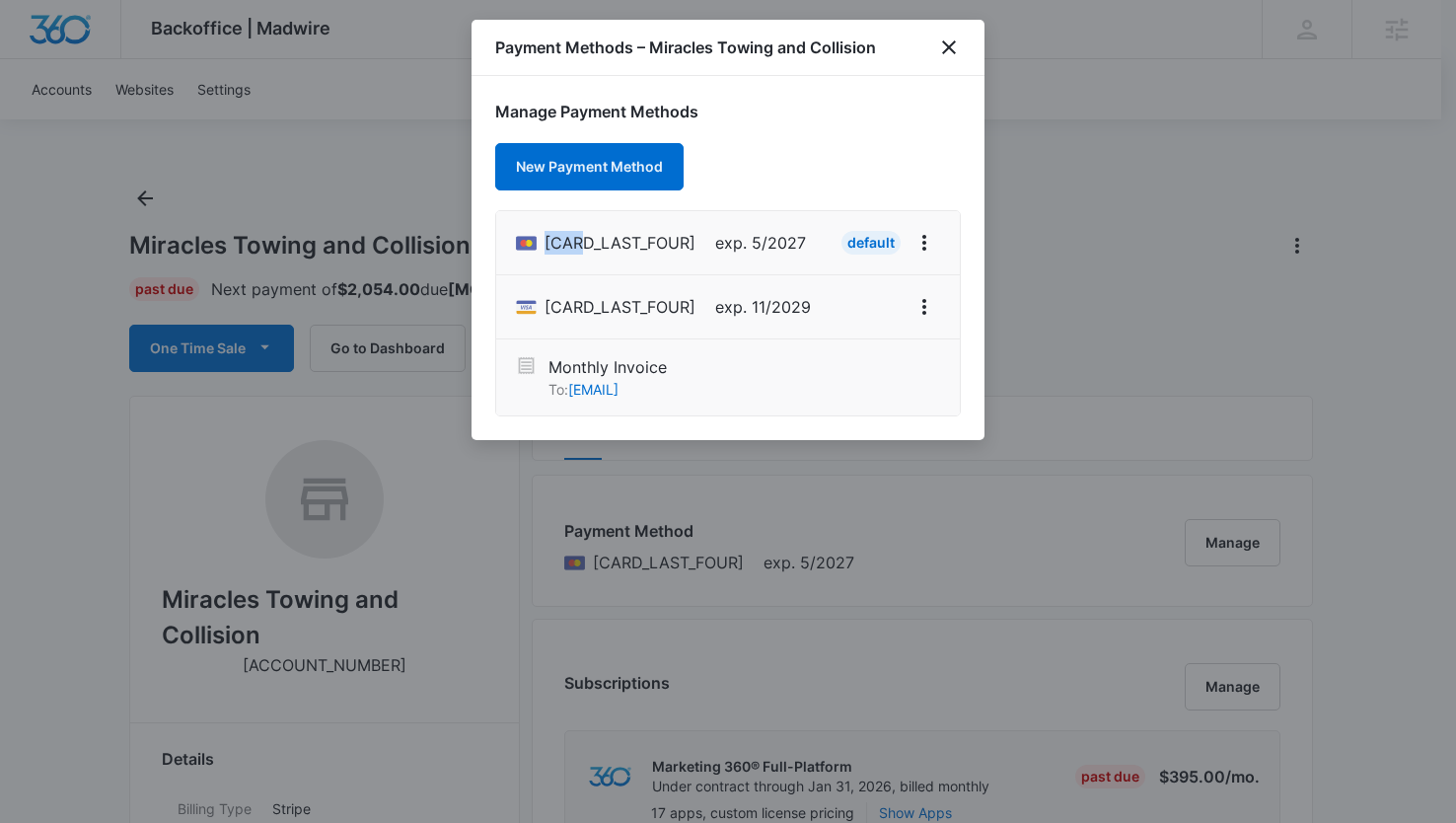 drag, startPoint x: 588, startPoint y: 245, endPoint x: 548, endPoint y: 248, distance: 40.112342 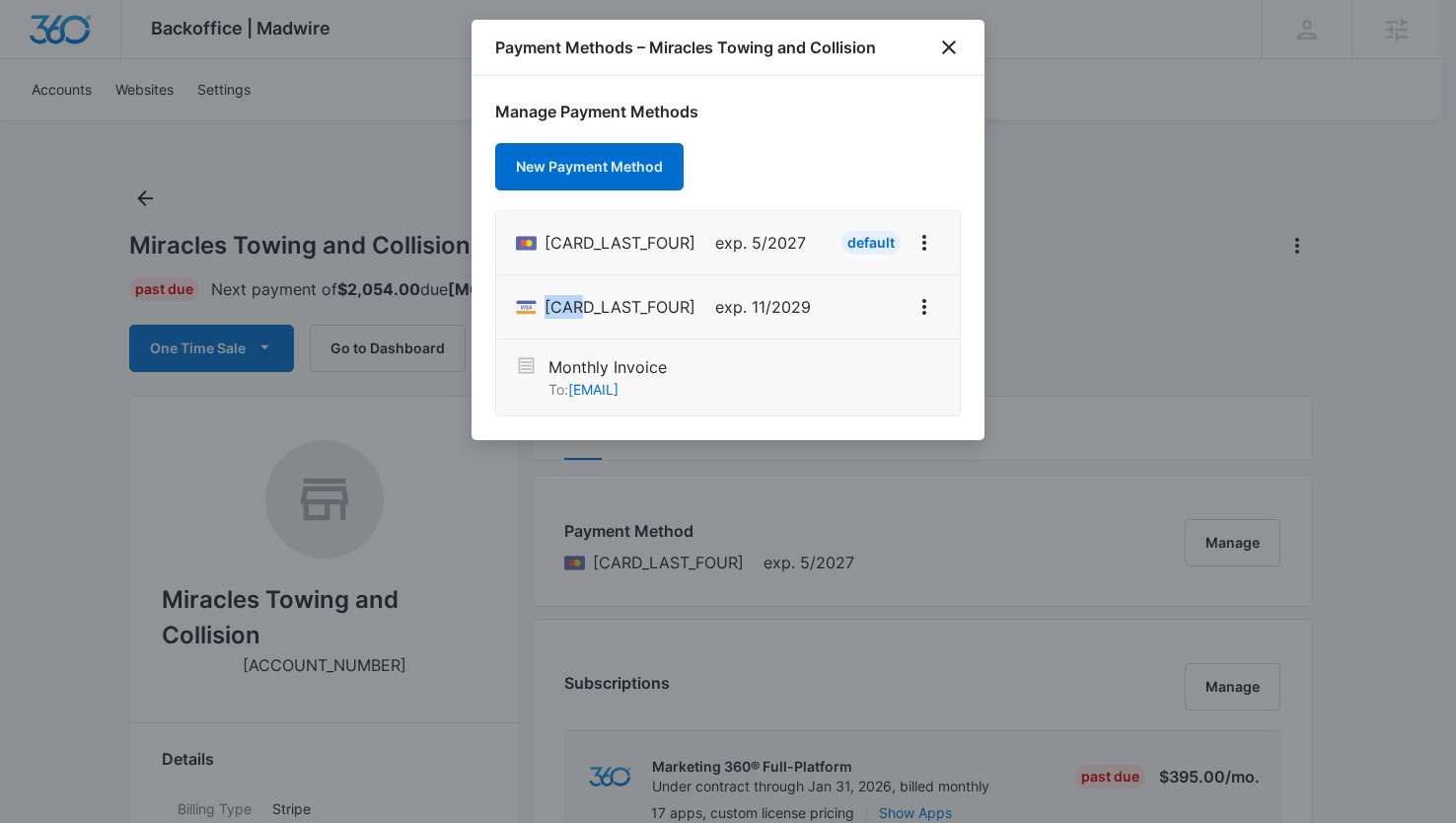 drag, startPoint x: 580, startPoint y: 307, endPoint x: 537, endPoint y: 306, distance: 43.011626 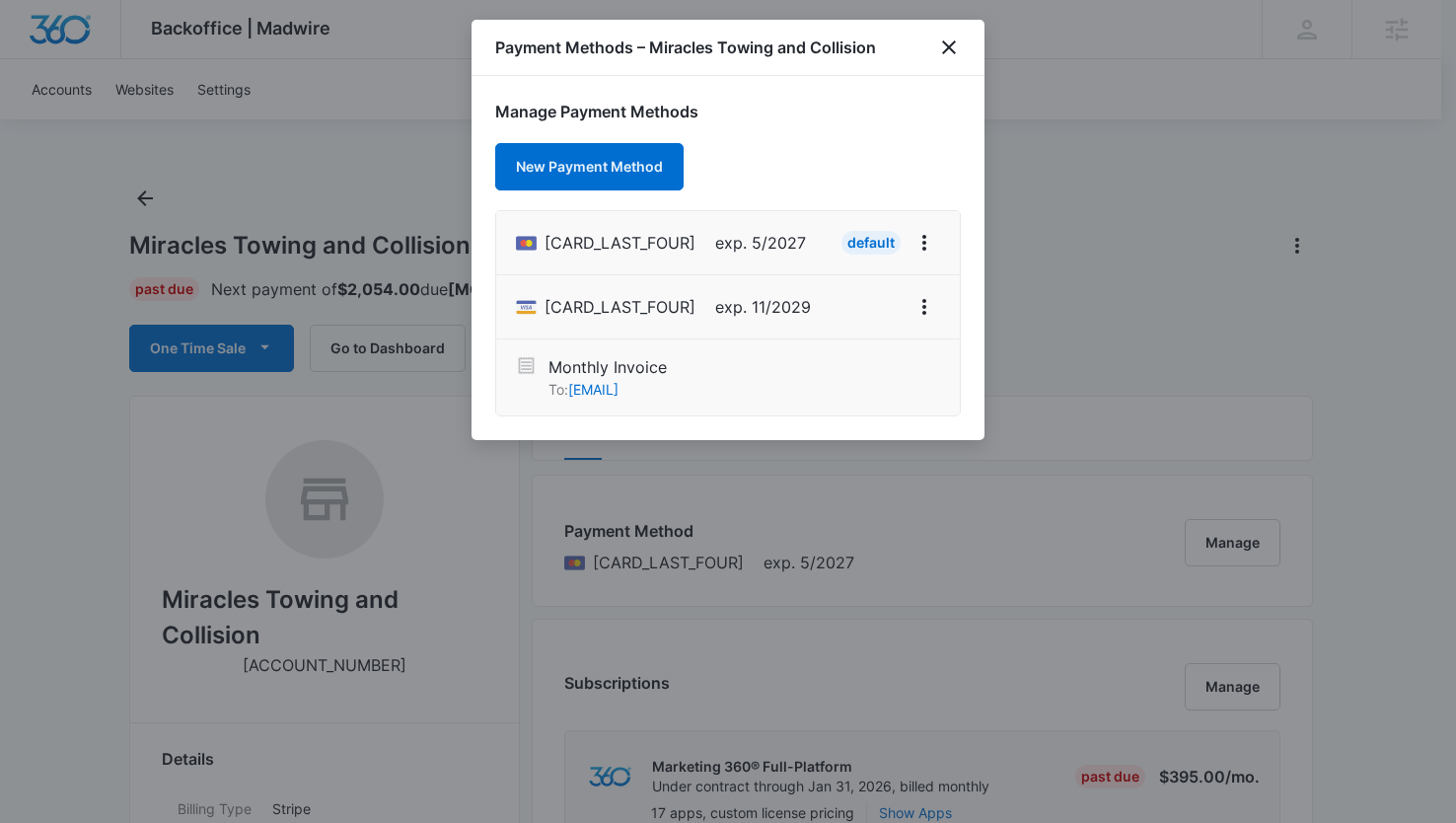 click on "8175 exp. 11/2029" at bounding box center [728, 307] 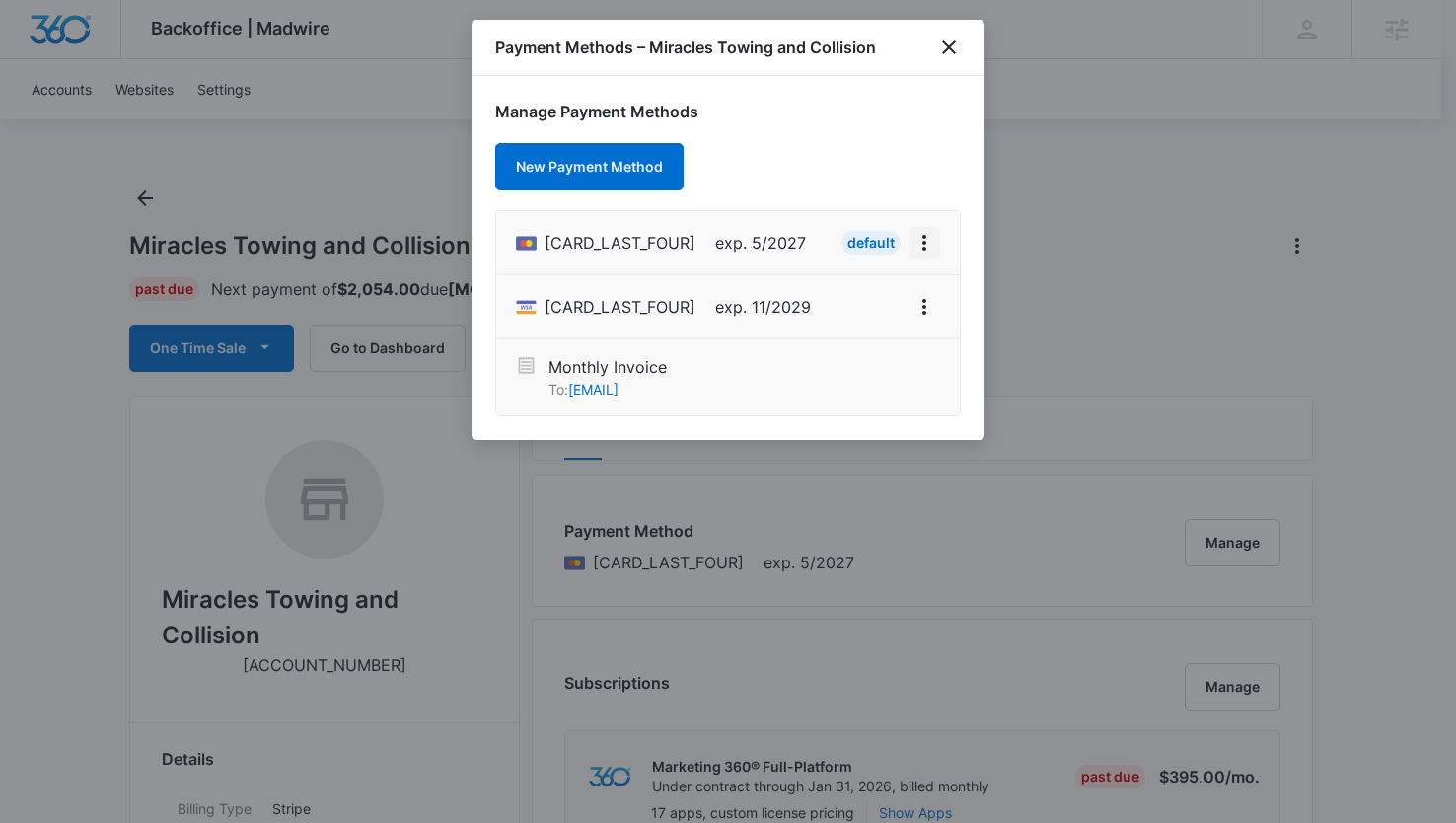 click 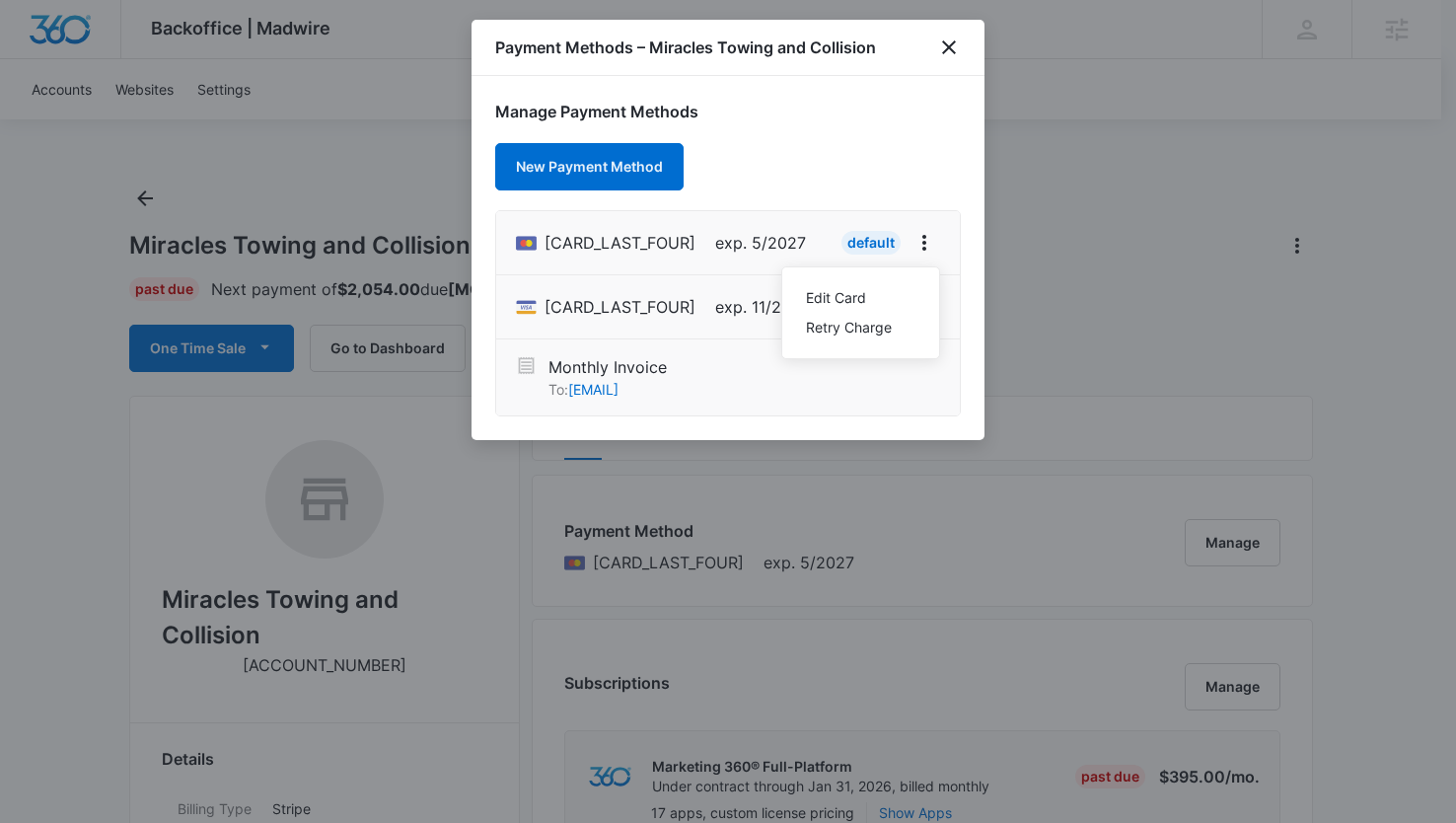 click on "Manage Payment Methods New Payment Method 4727 exp. 5/2027 Default Edit Card Retry Charge 8175 exp. 11/2029 Monthly Invoice To:  towing@miraclescollision.com" at bounding box center [728, 258] 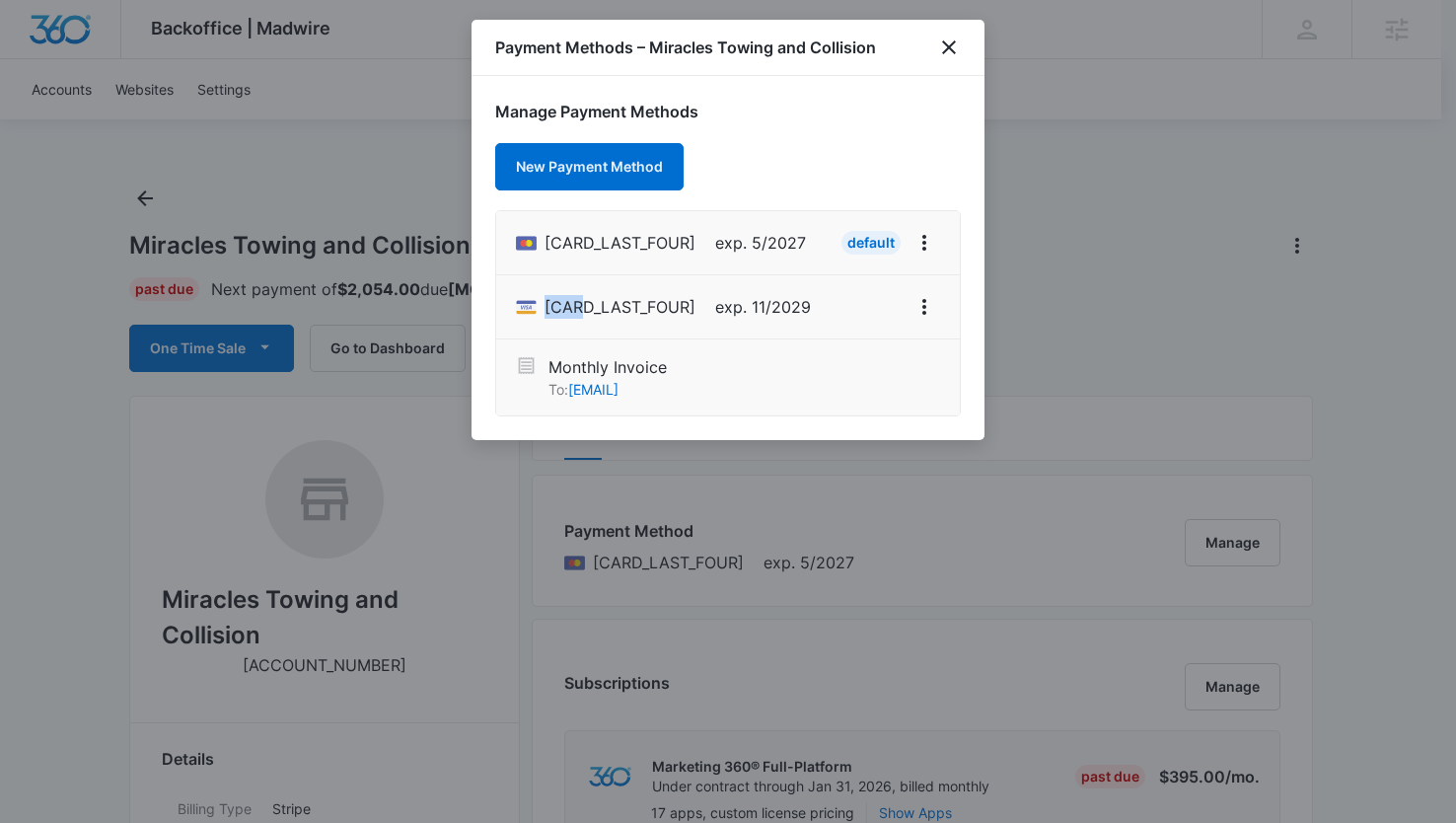drag, startPoint x: 582, startPoint y: 305, endPoint x: 544, endPoint y: 308, distance: 38.118237 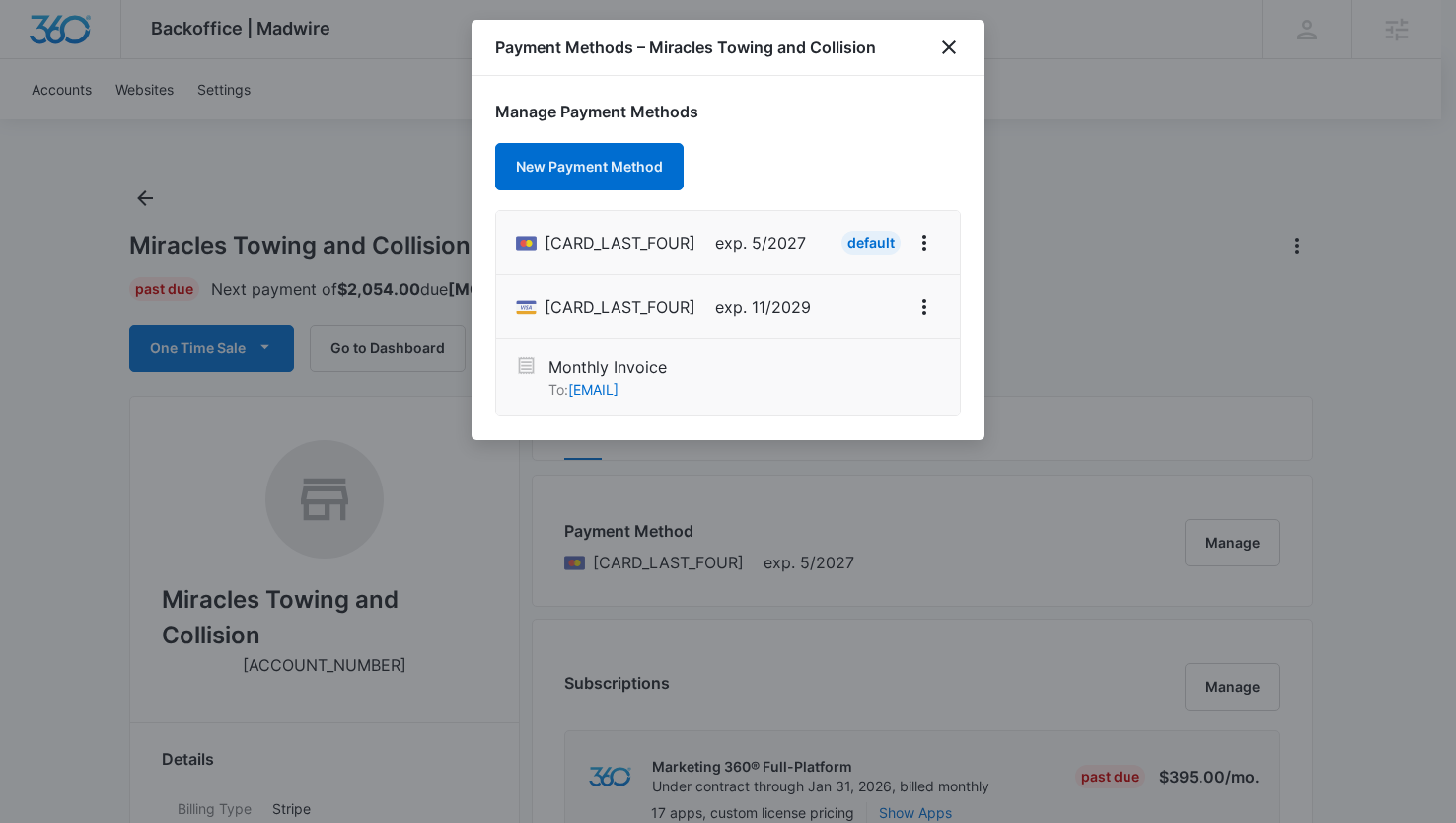 click on "exp. 11/2029" at bounding box center (763, 307) 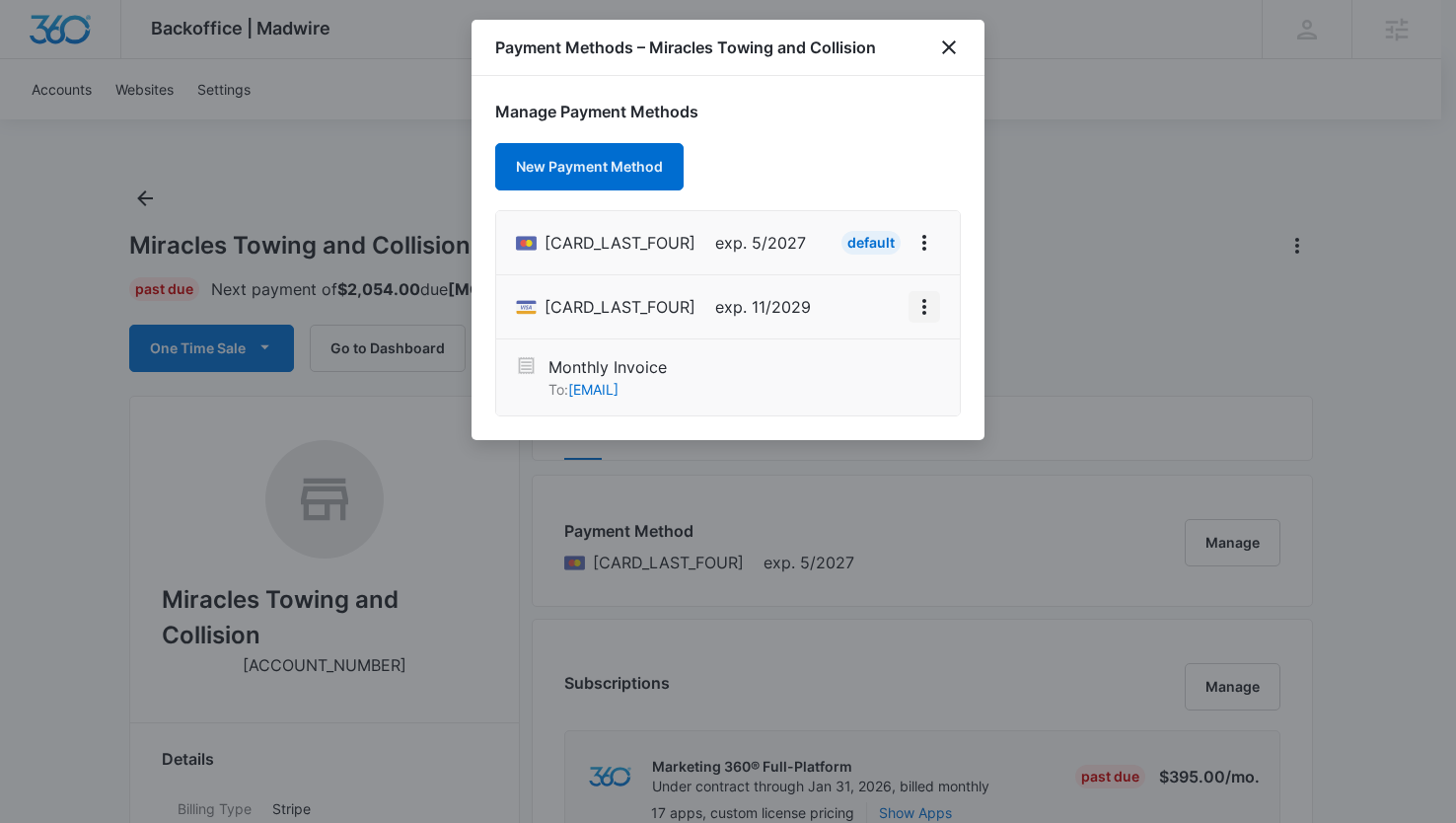 click 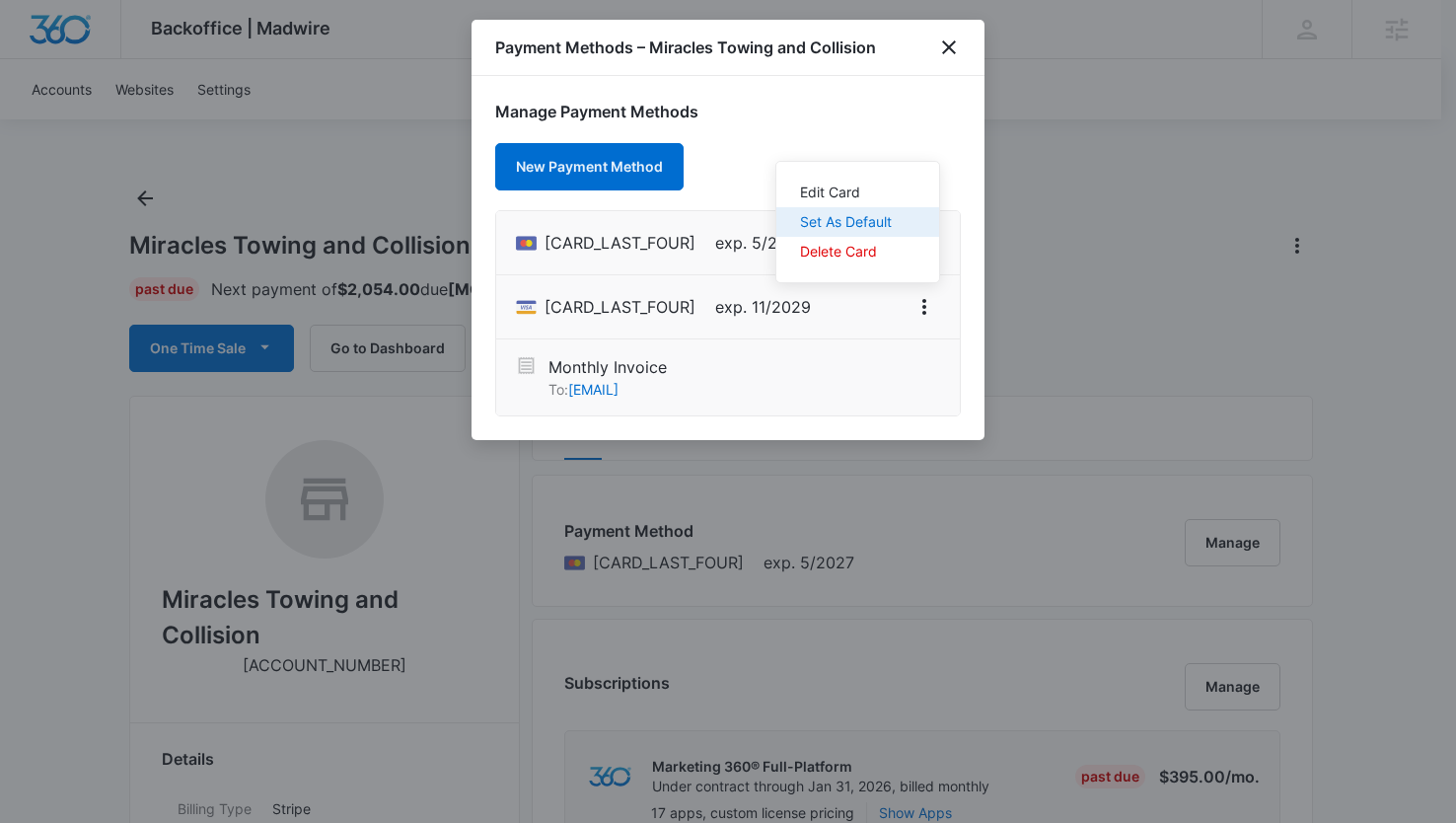 click on "Set As Default" at bounding box center [845, 222] 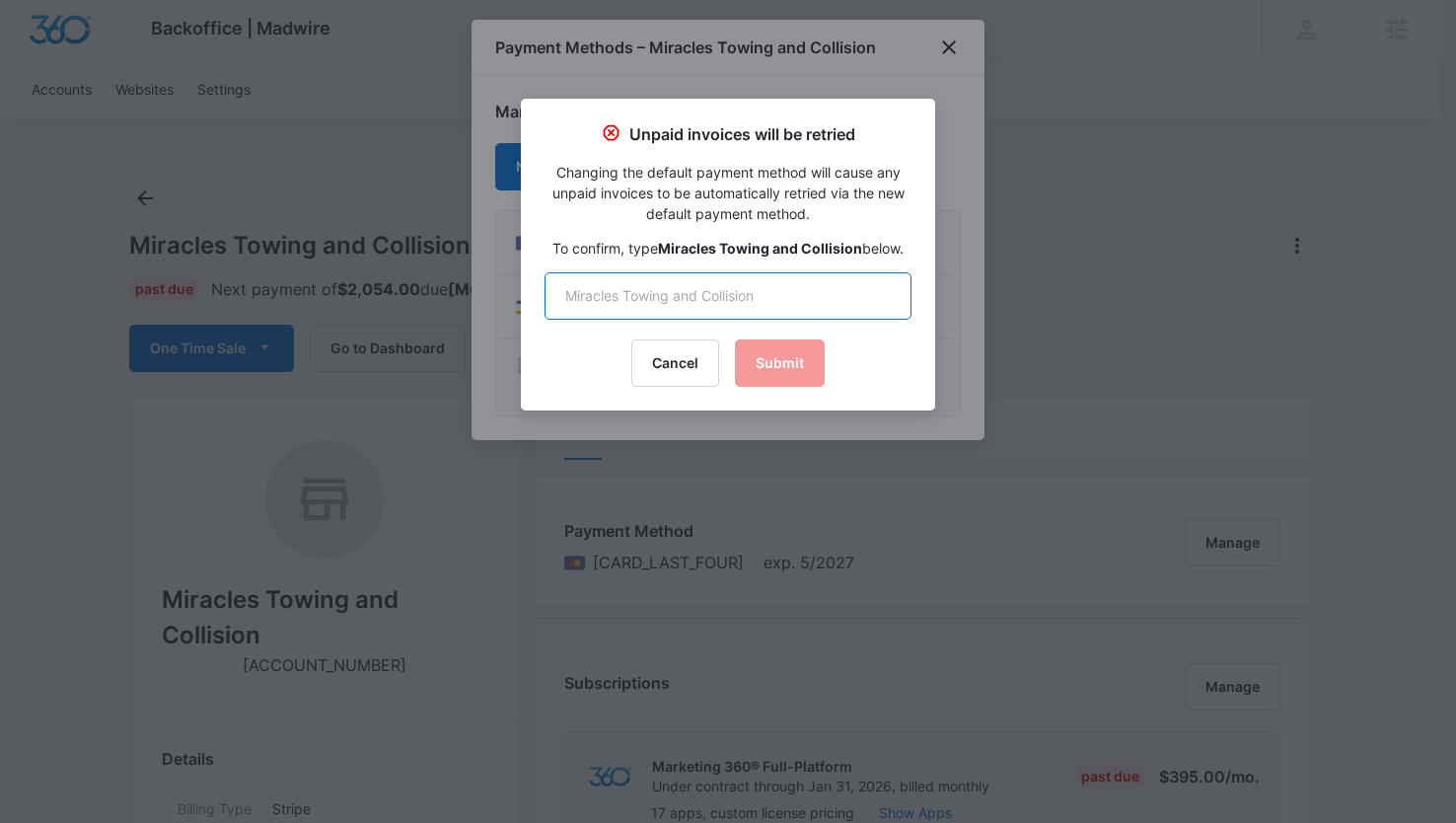 click at bounding box center [728, 296] 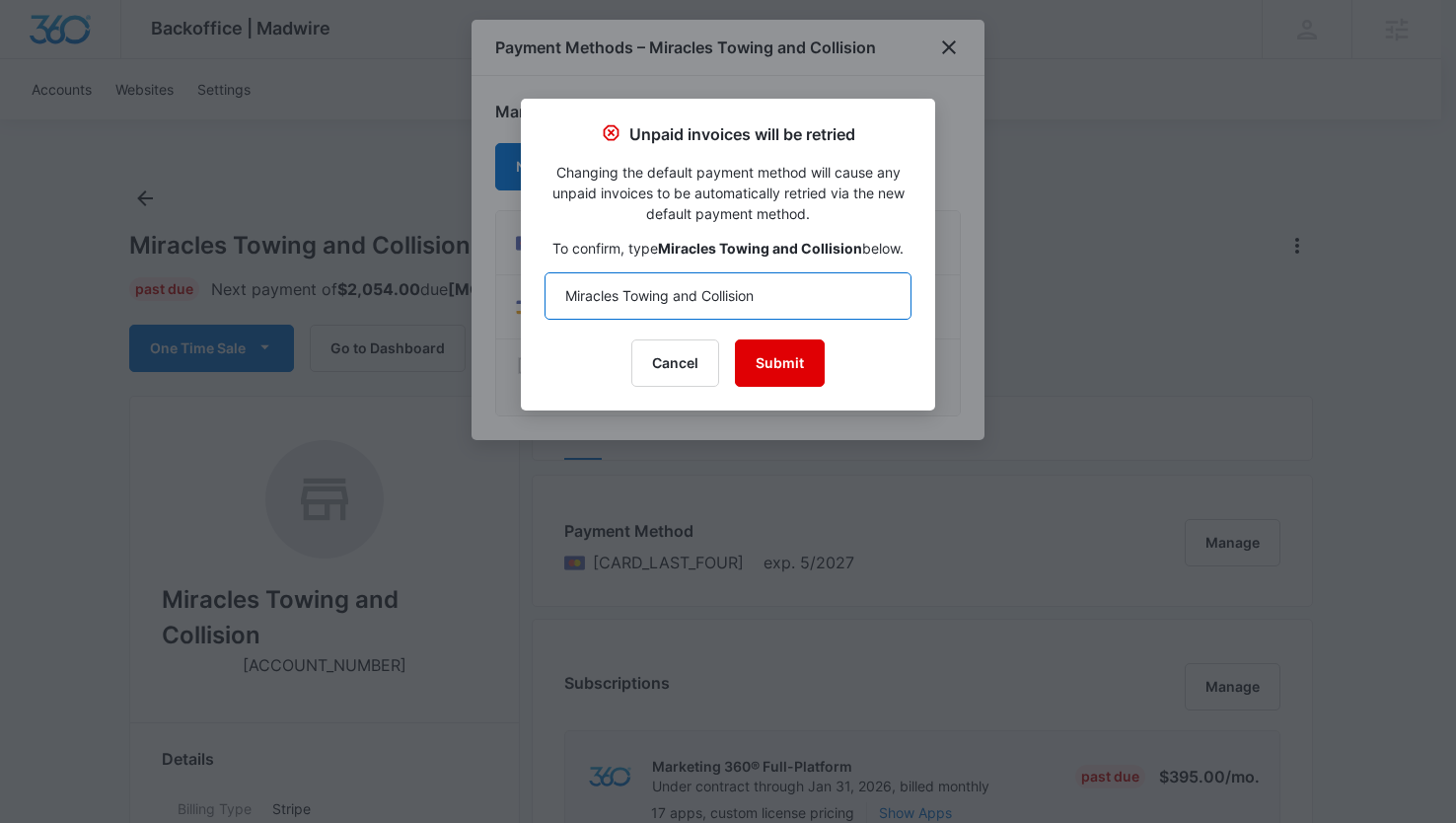 type on "Miracles Towing and Collision" 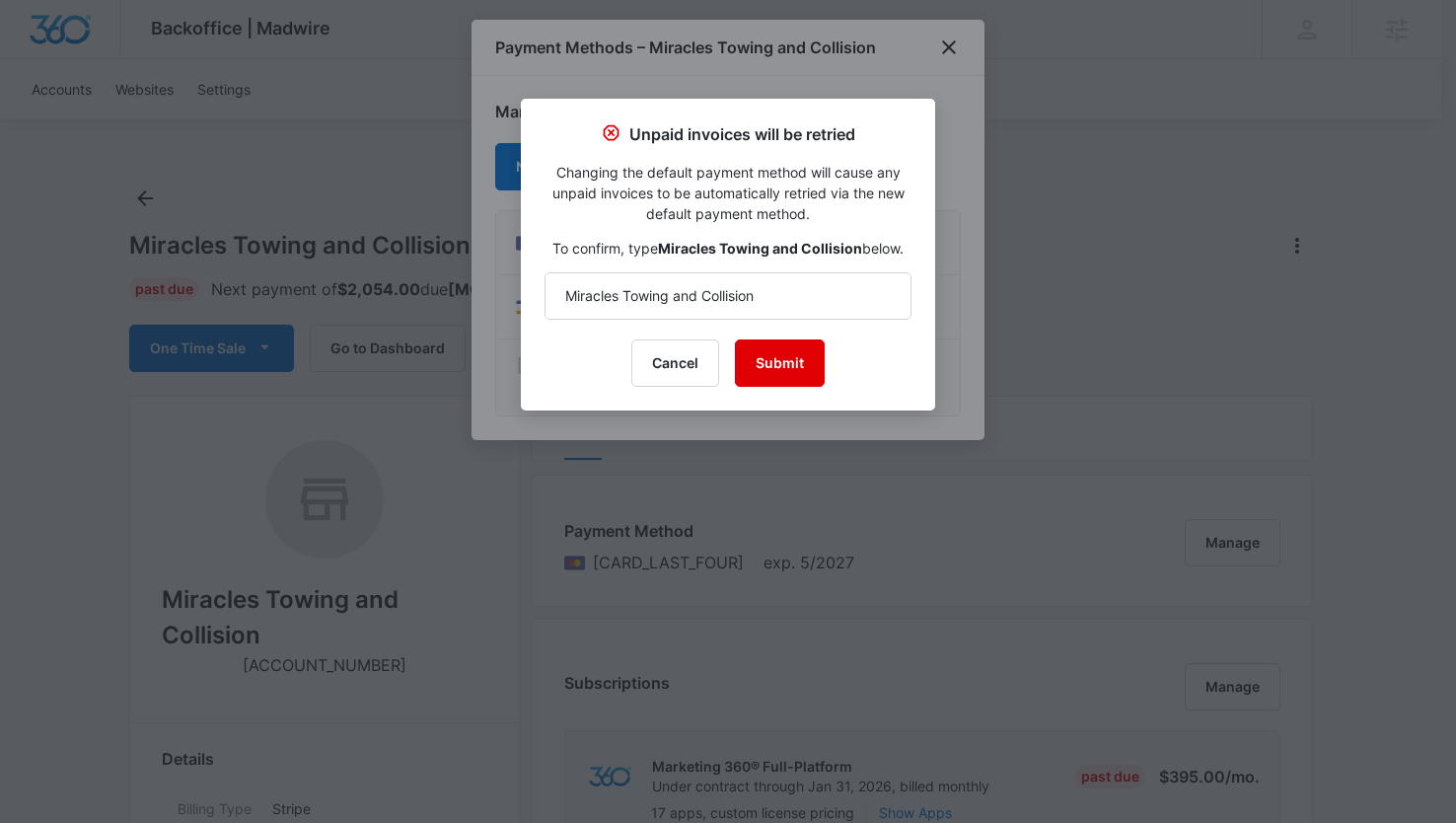 click on "Submit" at bounding box center [779, 363] 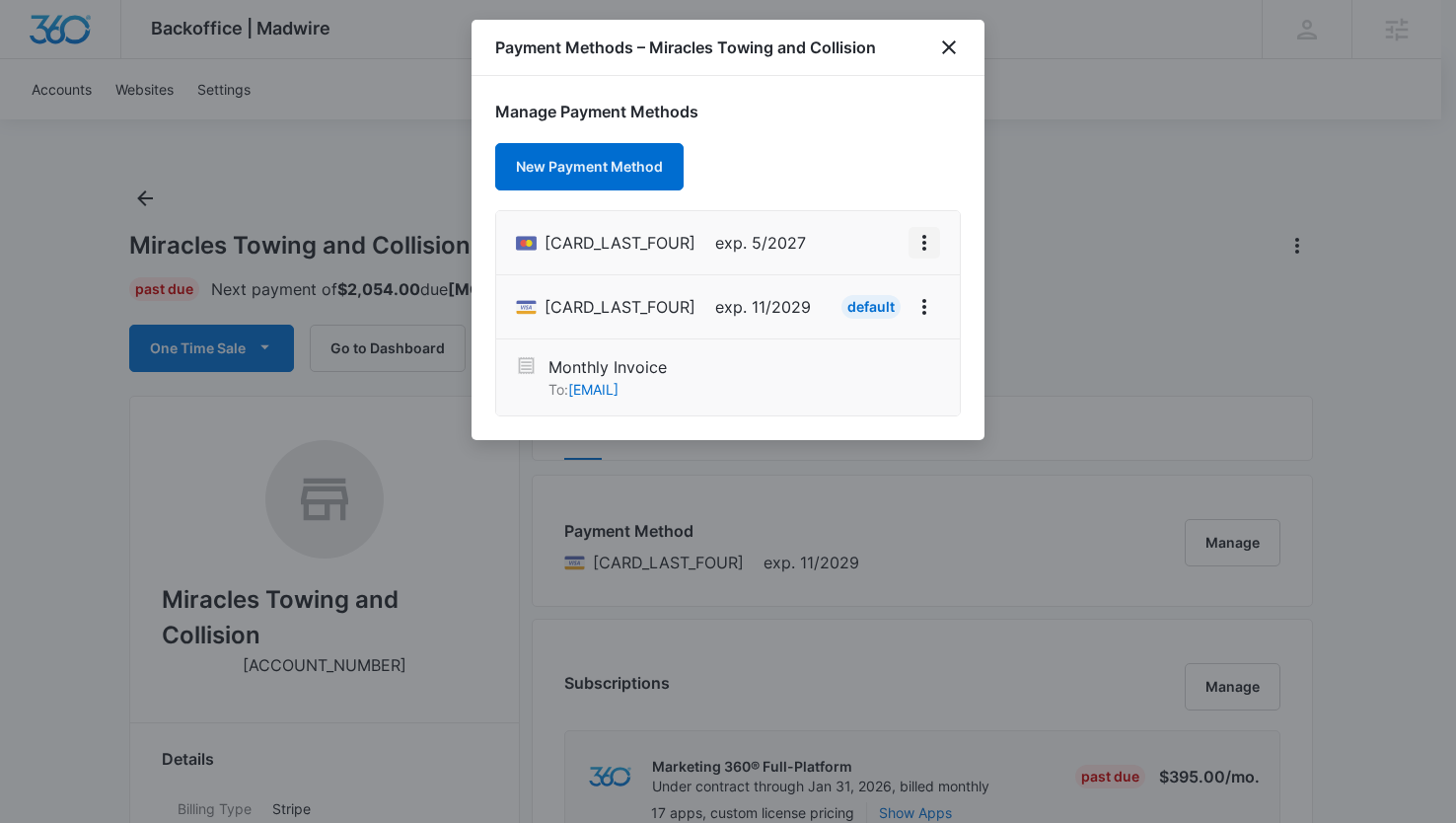 click 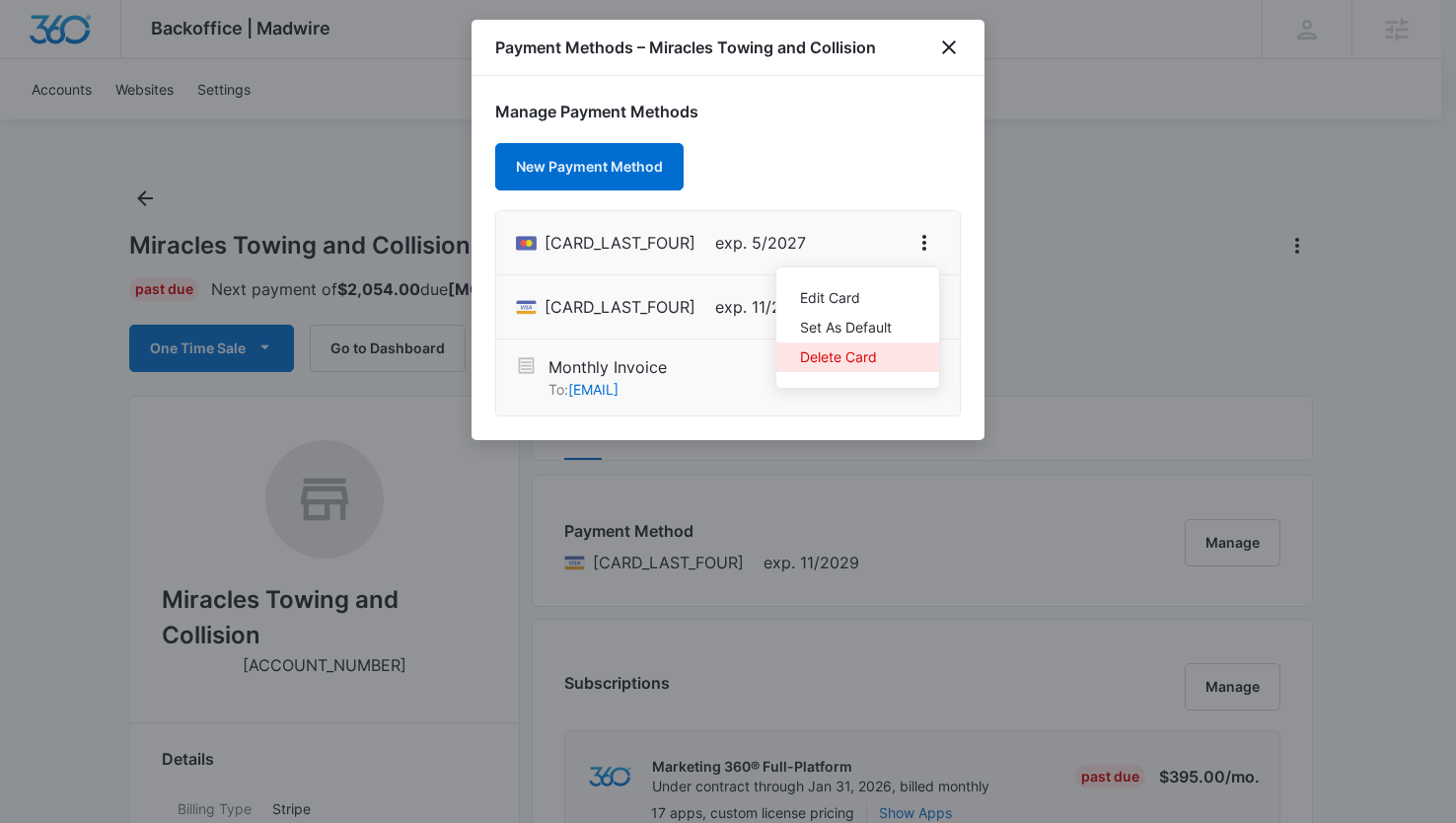 click on "Delete Card" at bounding box center (845, 357) 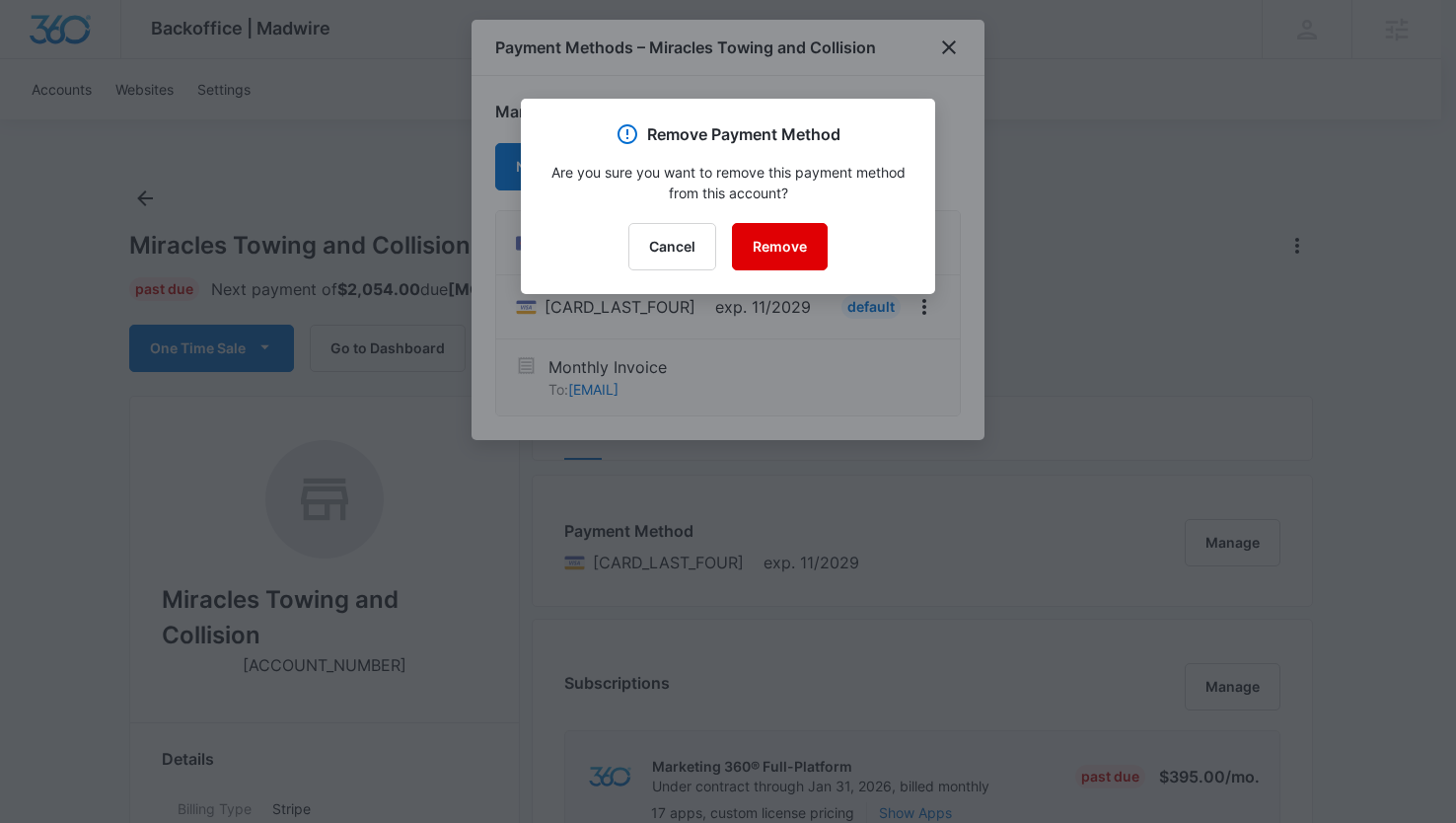 click on "Remove" at bounding box center [779, 247] 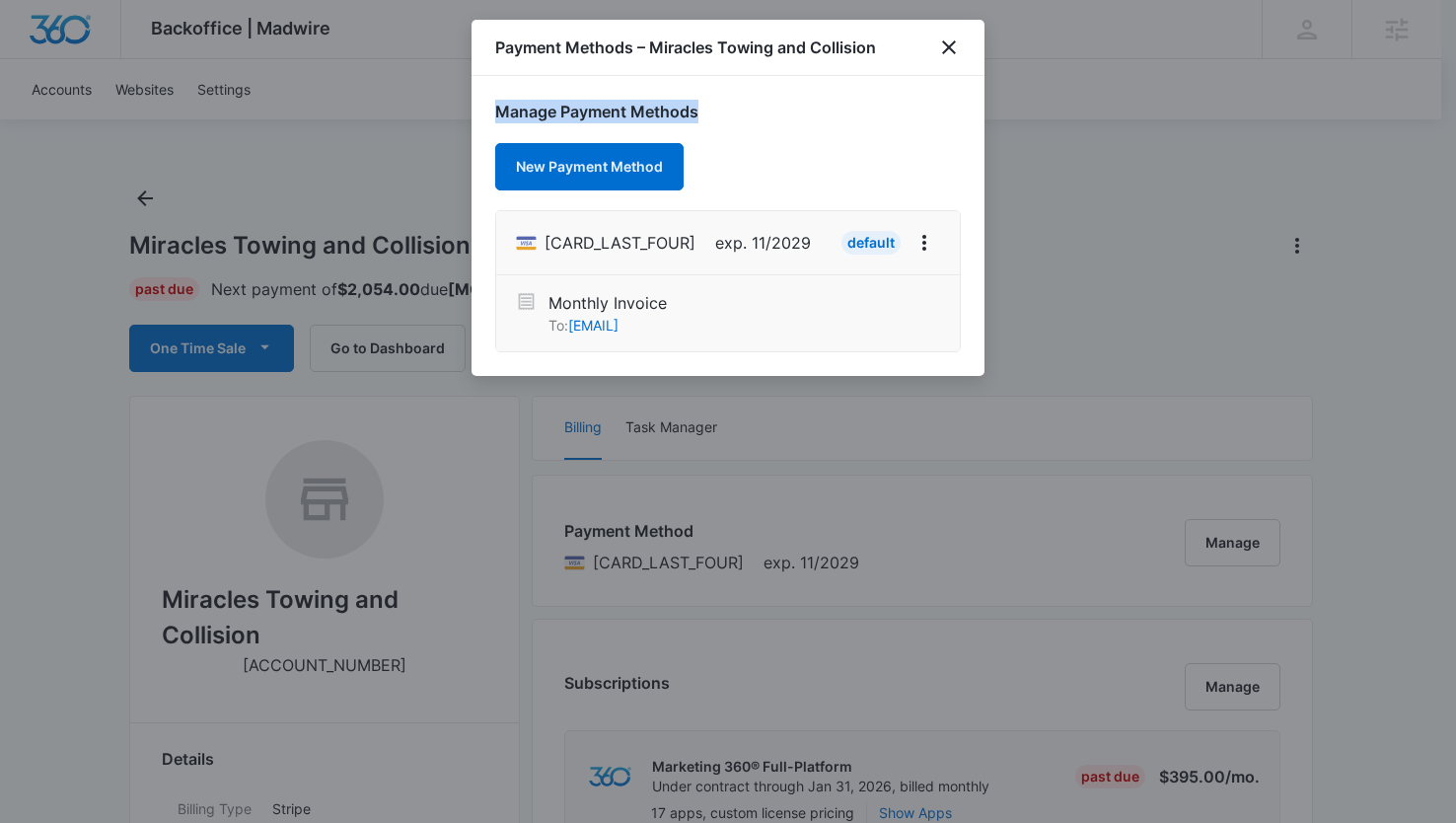 drag, startPoint x: 704, startPoint y: 117, endPoint x: 505, endPoint y: 95, distance: 200.21239 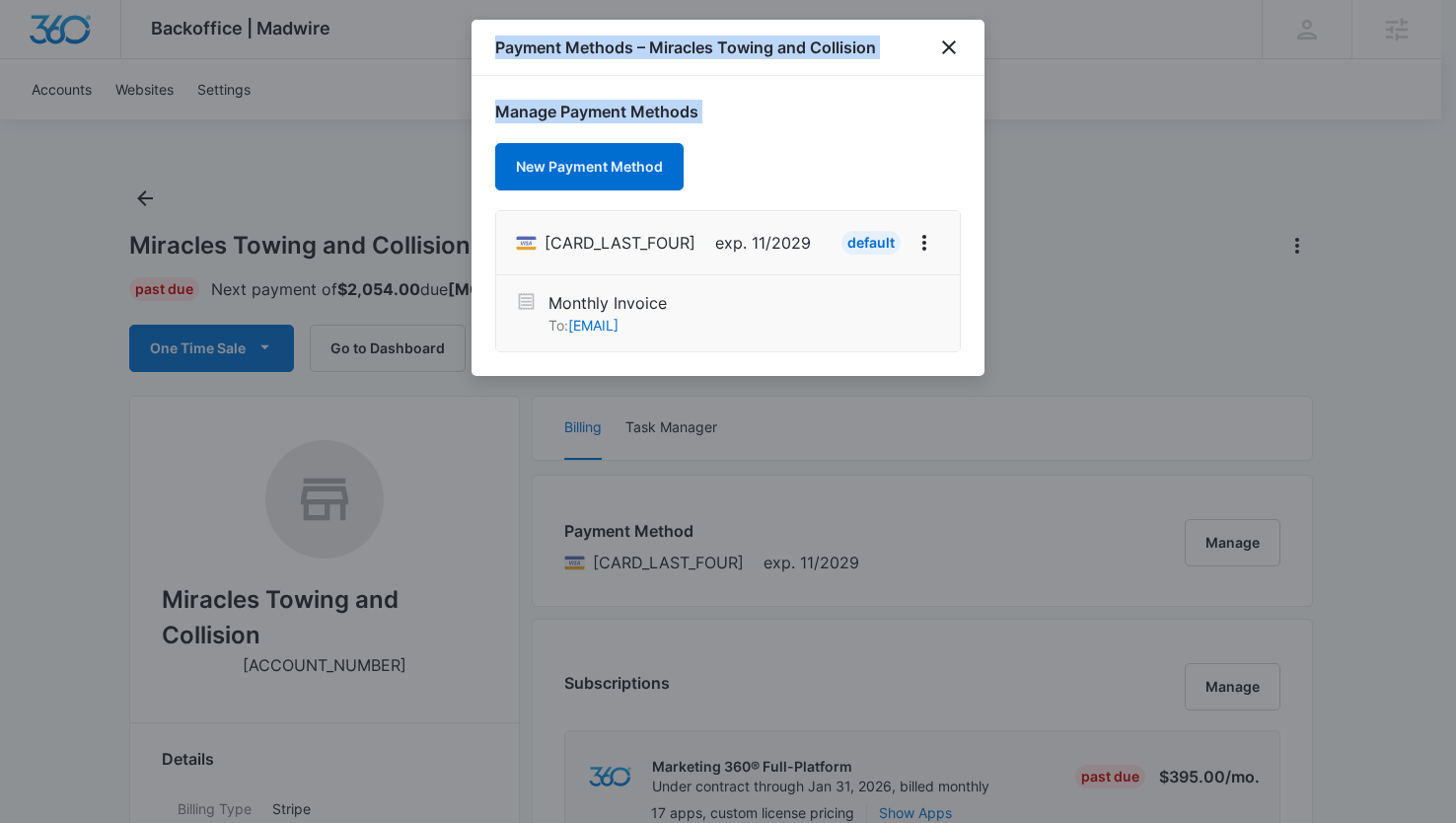 drag, startPoint x: 484, startPoint y: 46, endPoint x: 775, endPoint y: 135, distance: 304.3058 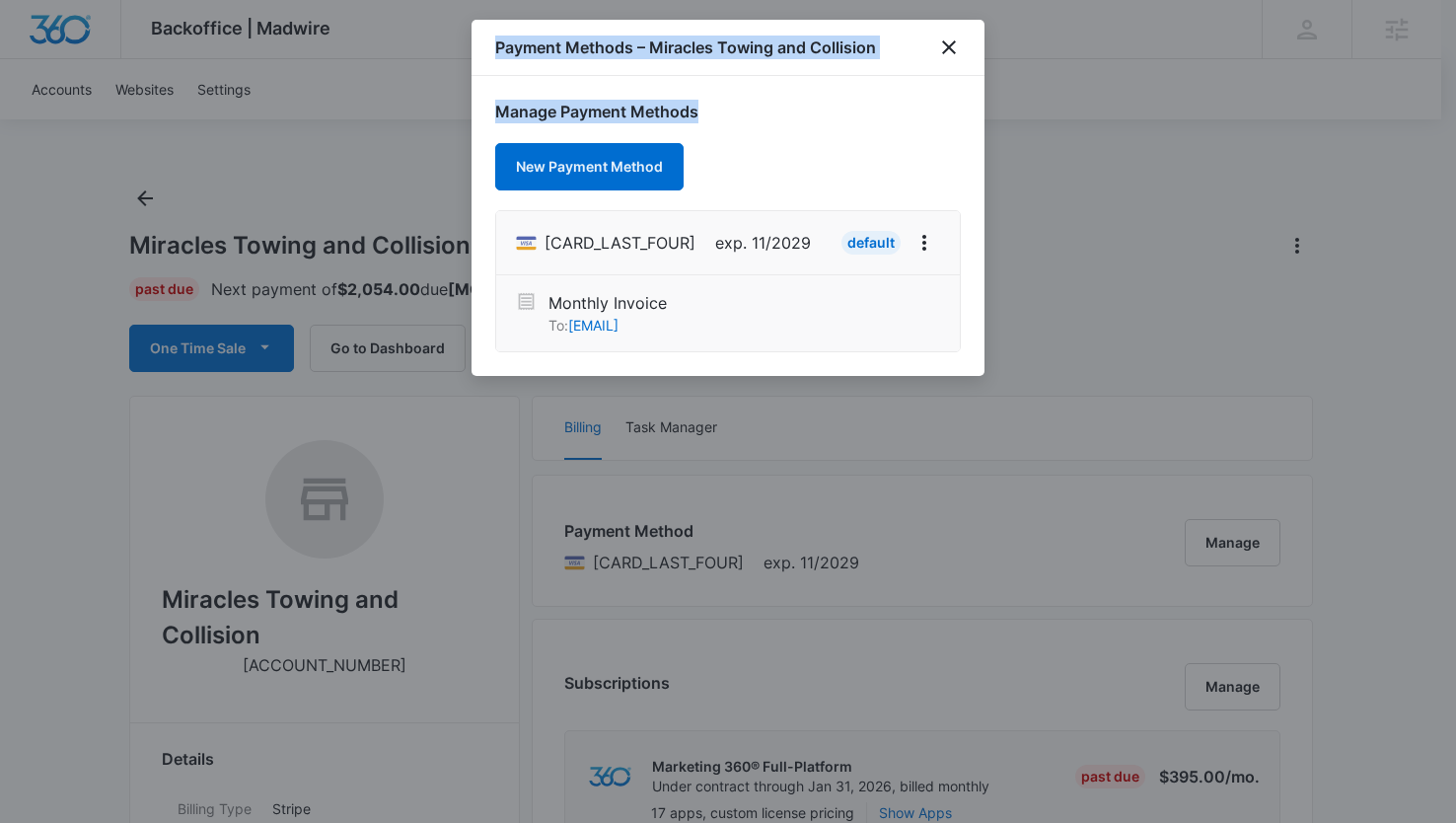drag, startPoint x: 708, startPoint y: 112, endPoint x: 488, endPoint y: 45, distance: 229.9761 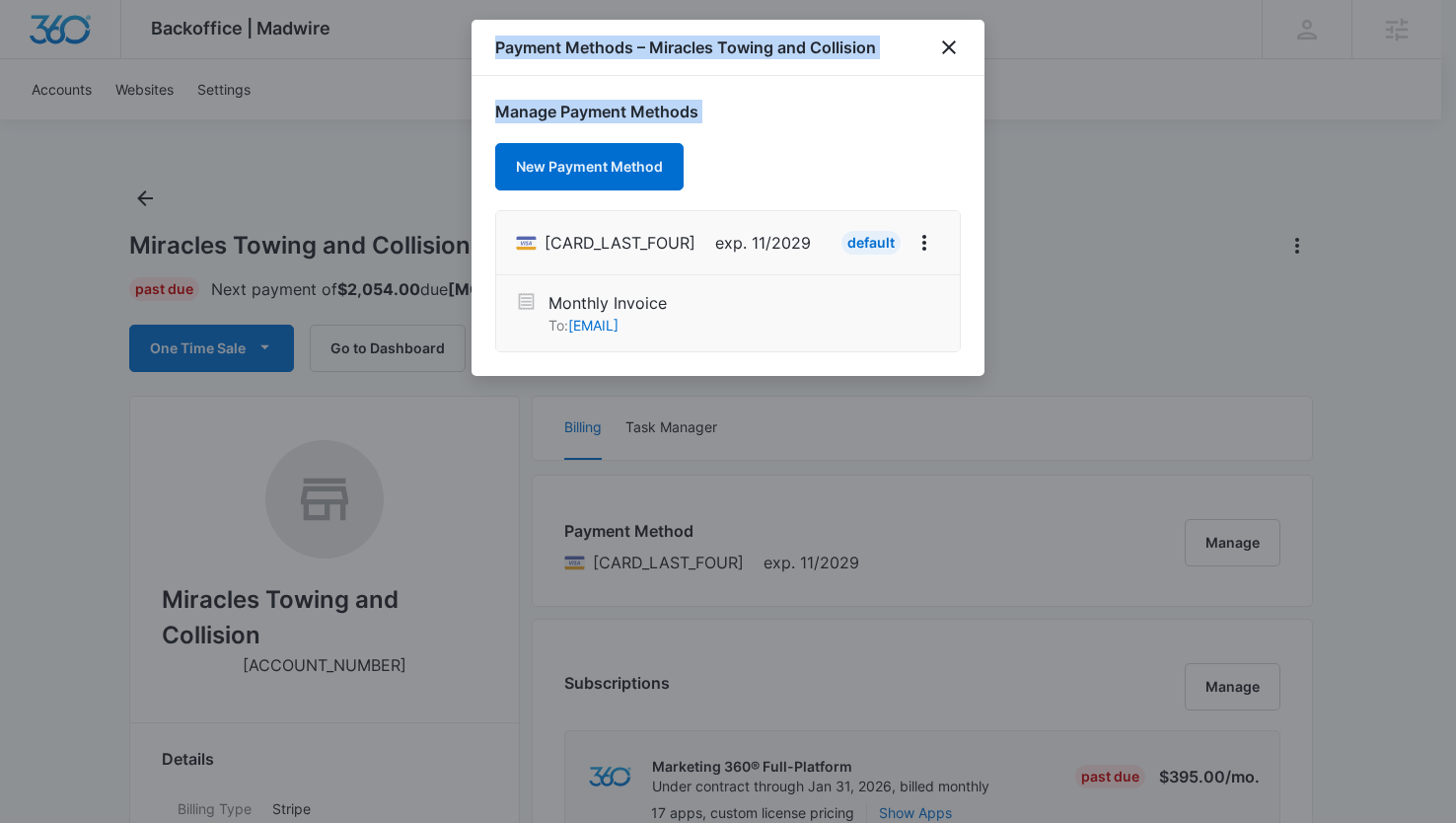 drag, startPoint x: 482, startPoint y: 37, endPoint x: 779, endPoint y: 138, distance: 313.70368 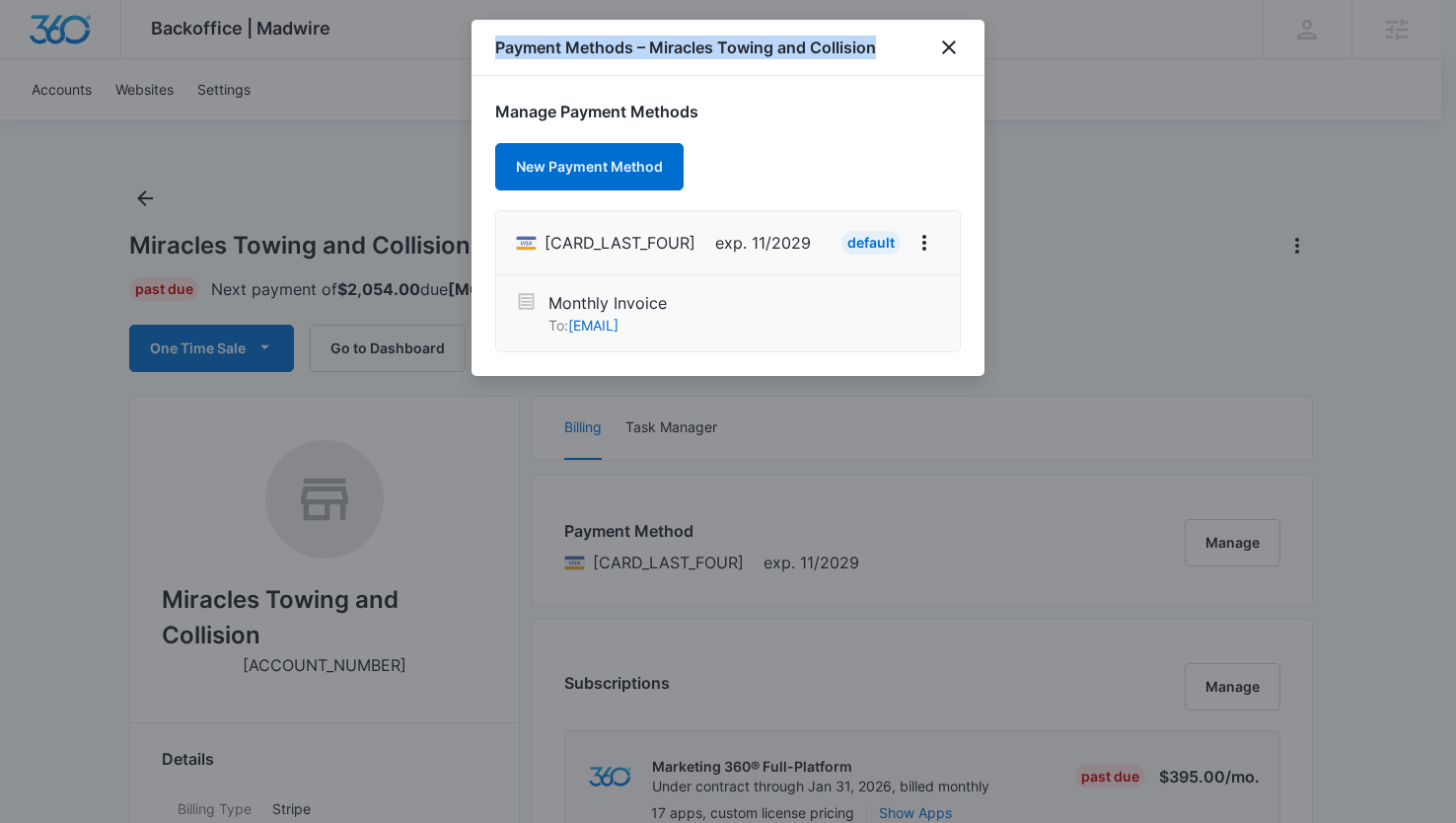 drag, startPoint x: 891, startPoint y: 48, endPoint x: 530, endPoint y: 34, distance: 361.27137 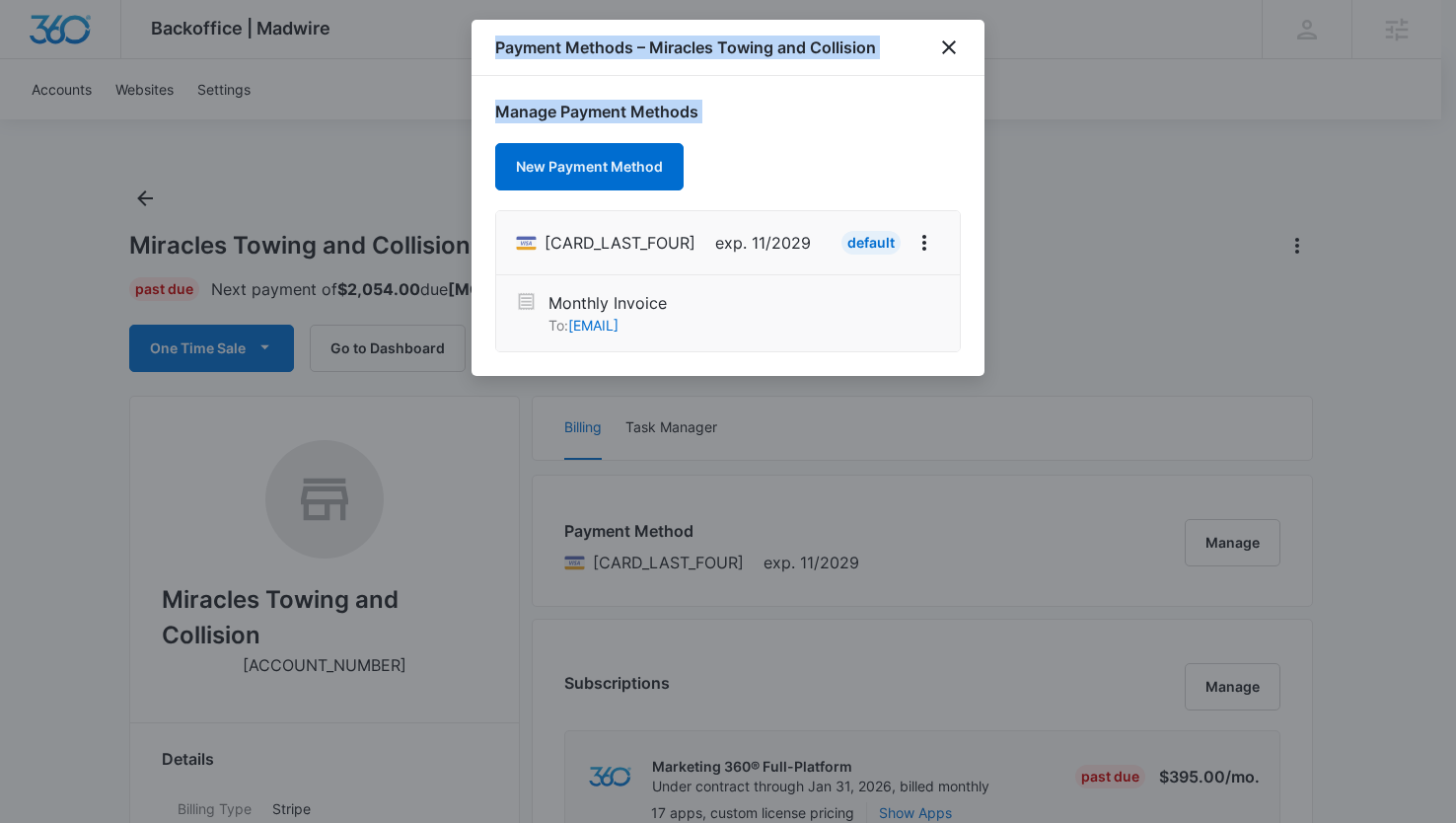 drag, startPoint x: 485, startPoint y: 31, endPoint x: 881, endPoint y: 129, distance: 407.94607 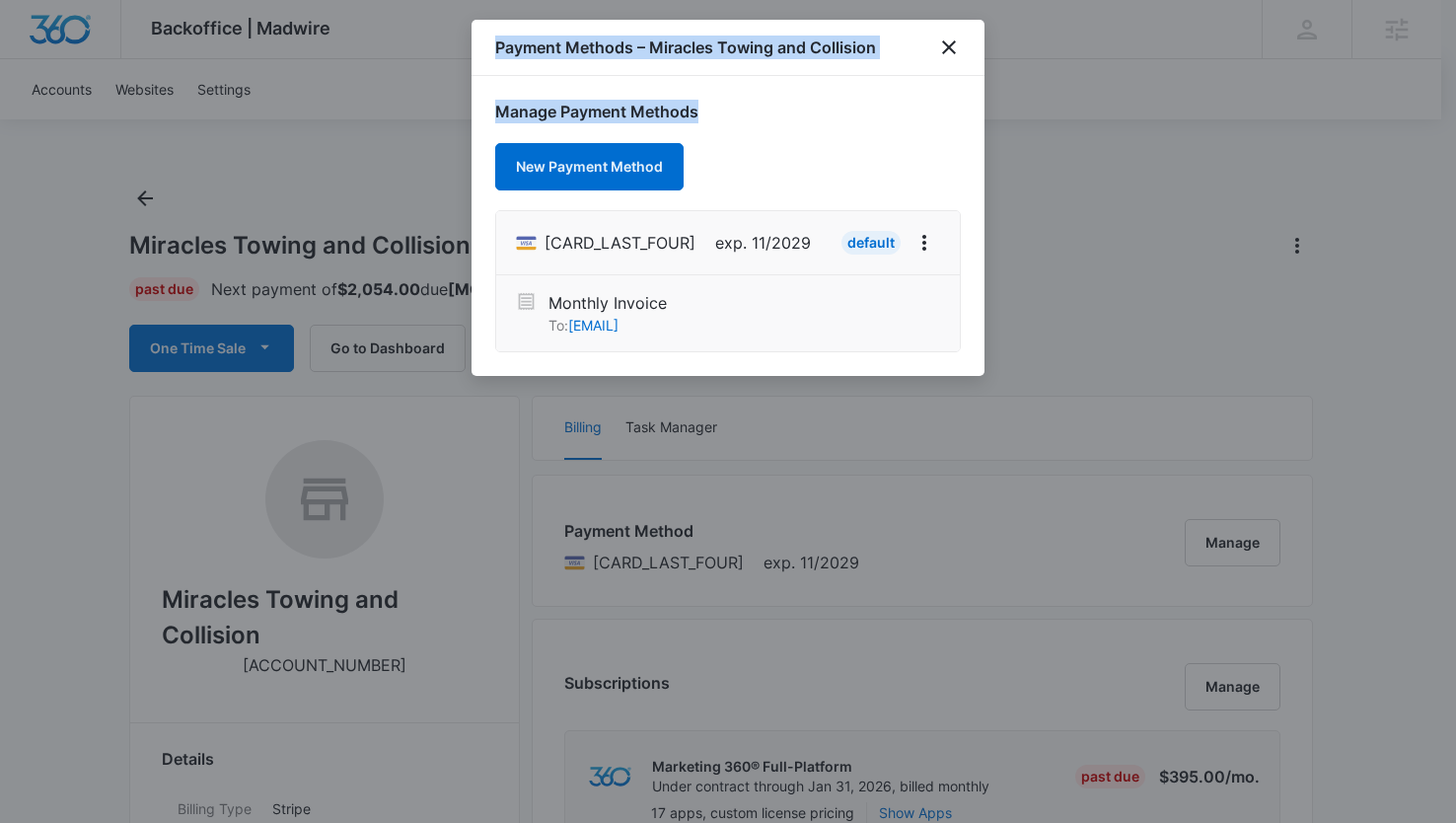 drag, startPoint x: 864, startPoint y: 121, endPoint x: 496, endPoint y: 31, distance: 378.84561 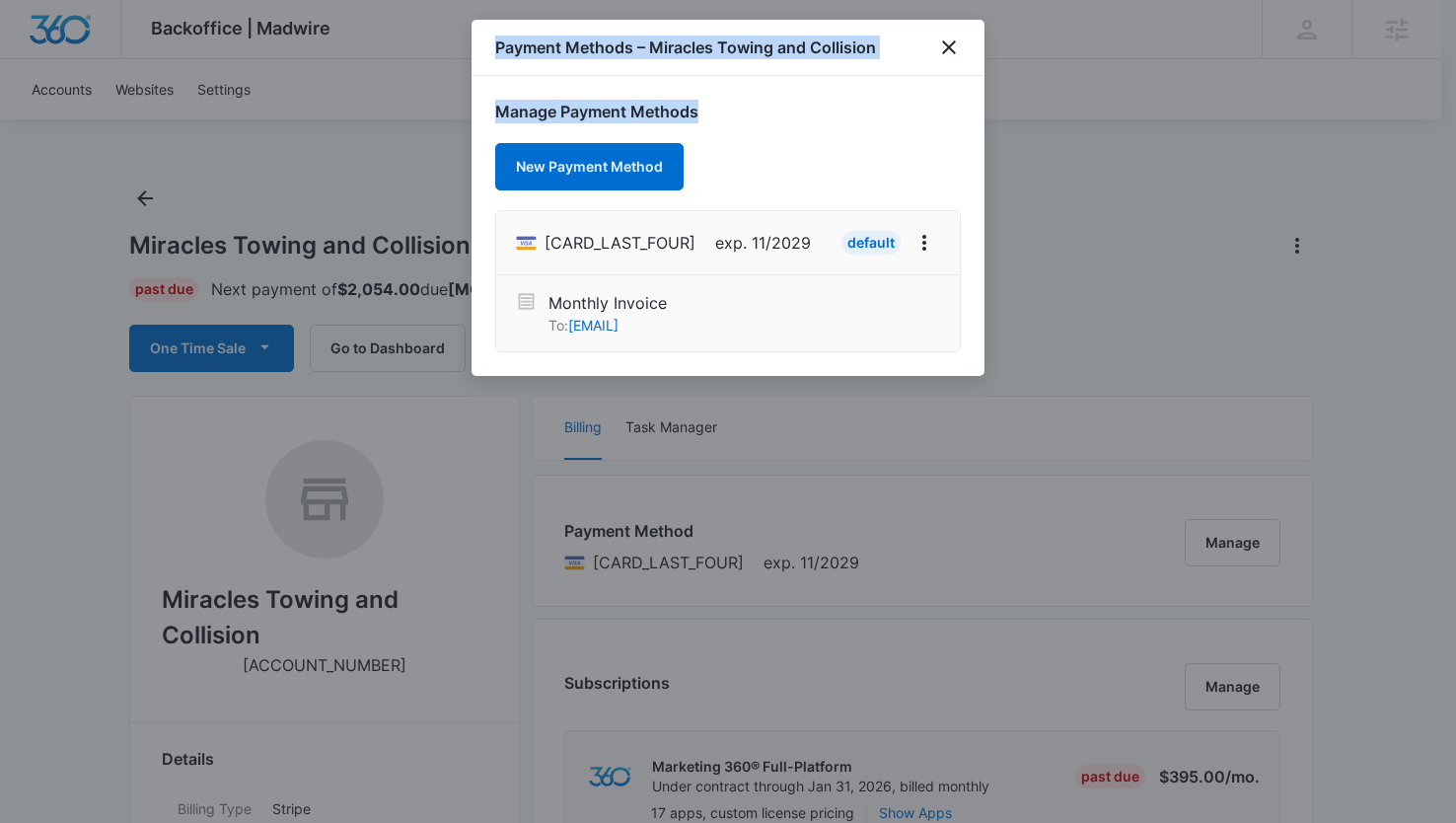 drag, startPoint x: 718, startPoint y: 112, endPoint x: 499, endPoint y: 49, distance: 227.88155 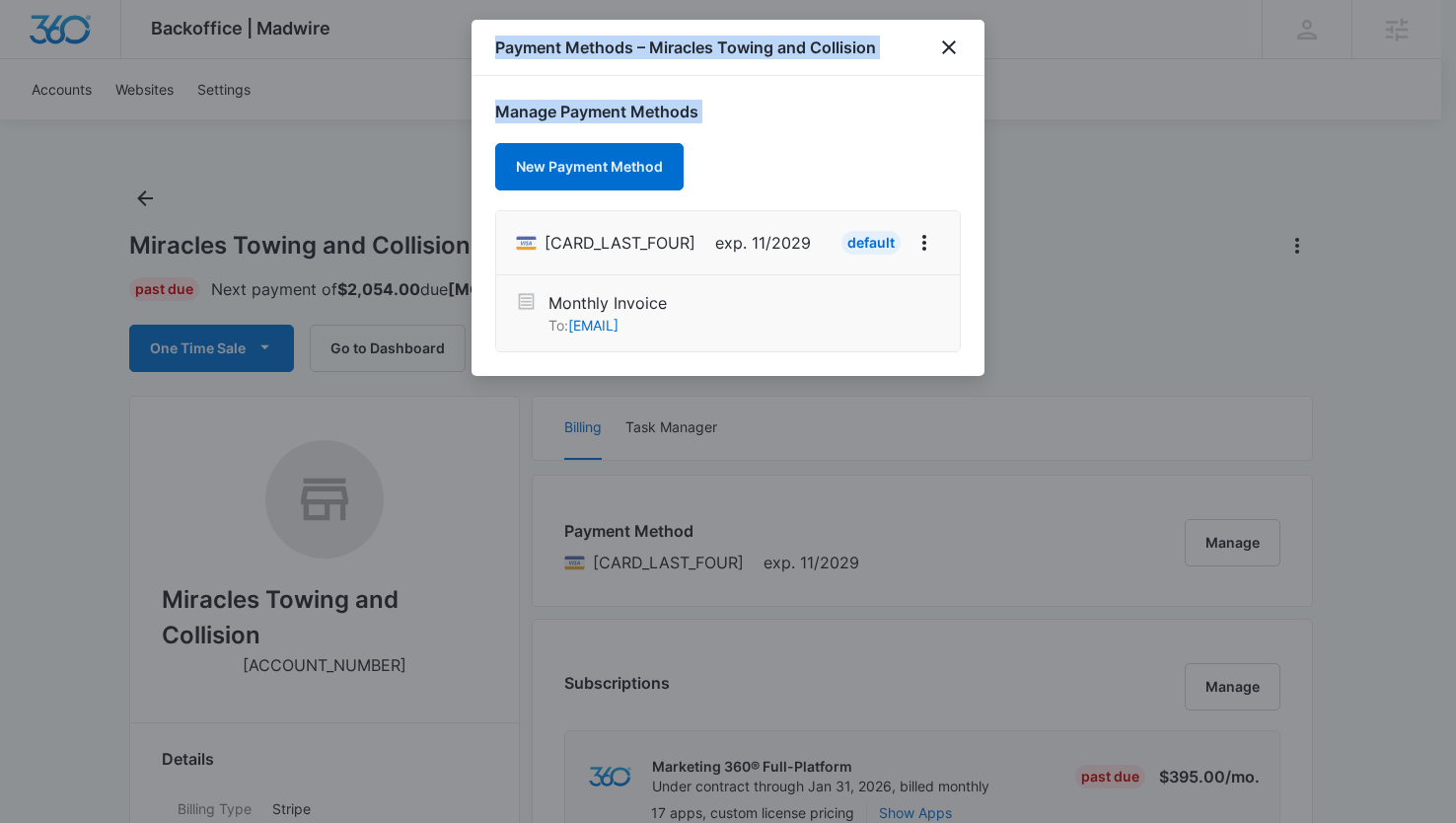 drag, startPoint x: 483, startPoint y: 35, endPoint x: 750, endPoint y: 112, distance: 277.8813 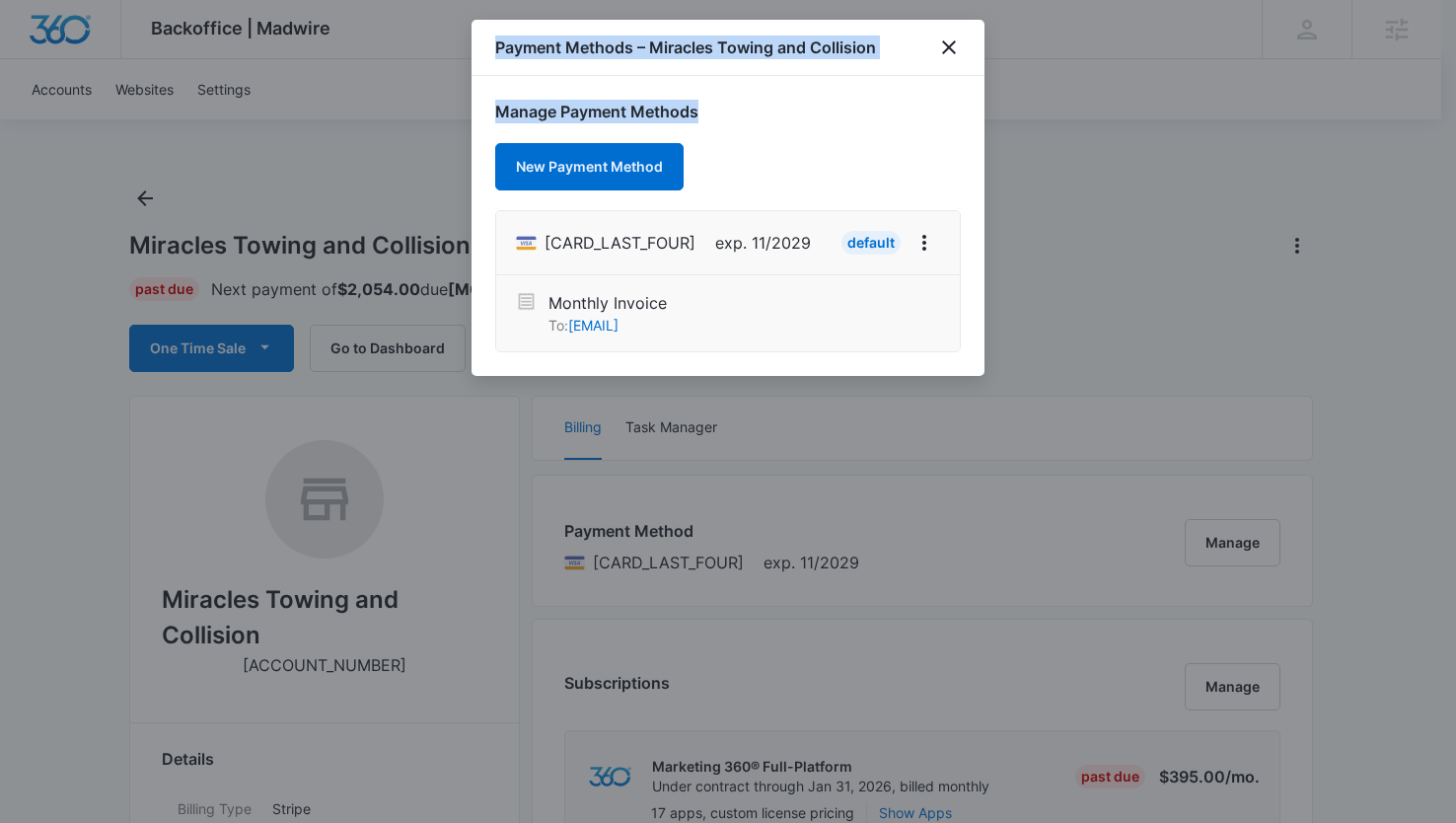 drag, startPoint x: 486, startPoint y: 46, endPoint x: 714, endPoint y: 115, distance: 238.21209 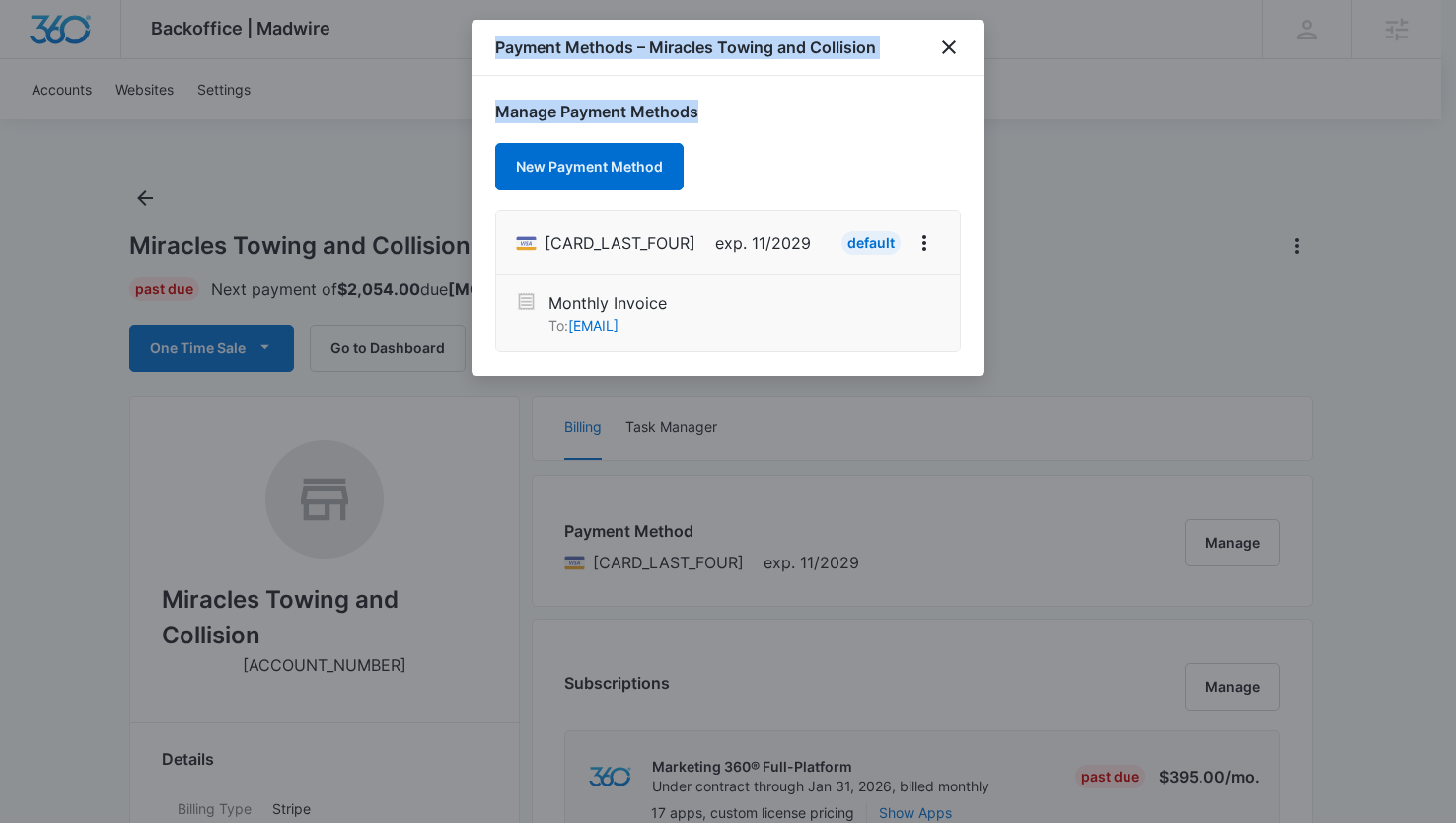 drag, startPoint x: 710, startPoint y: 111, endPoint x: 484, endPoint y: 44, distance: 235.72229 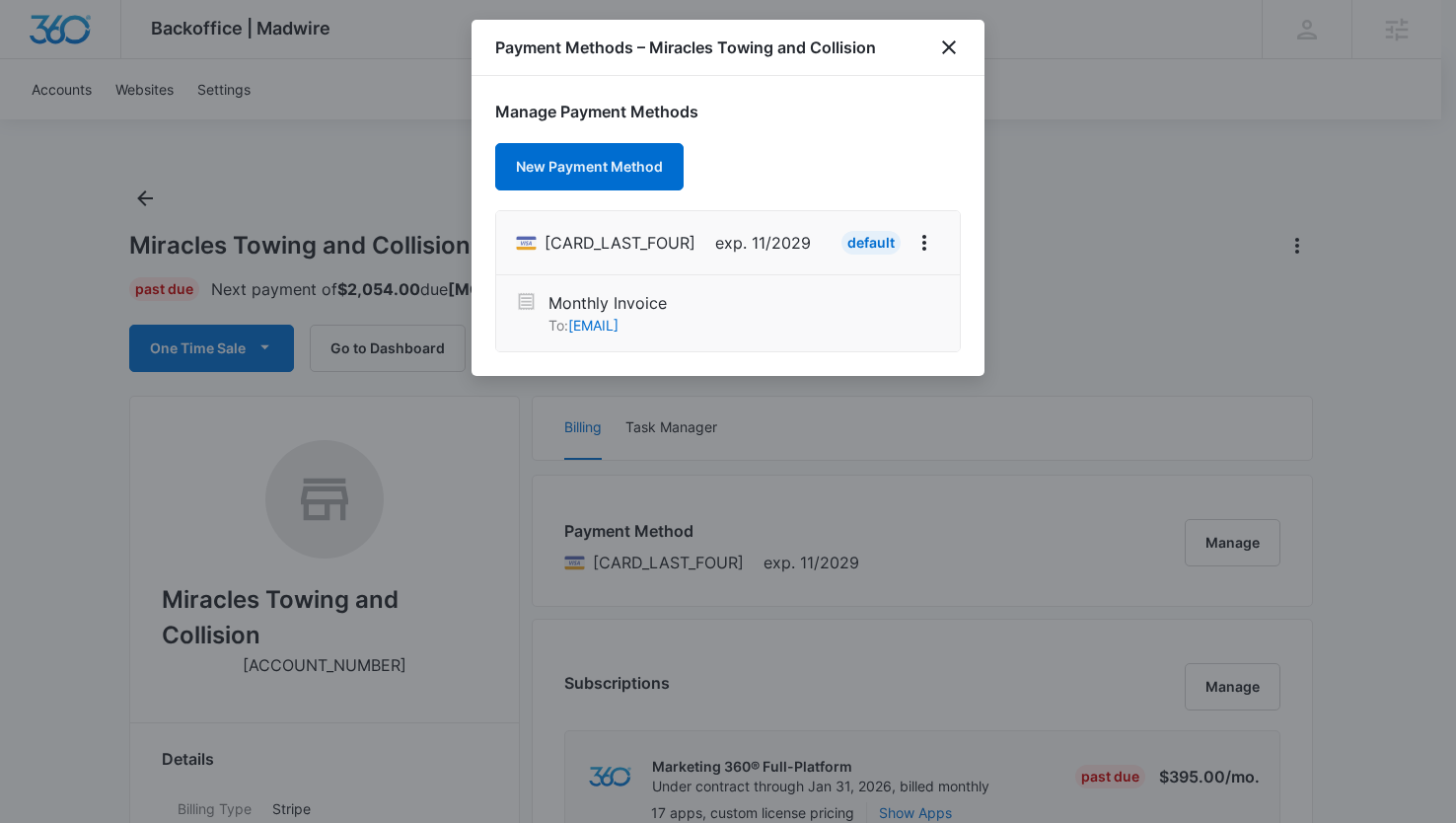 click on "Payment Methods – Miracles Towing and Collision" at bounding box center [728, 47] 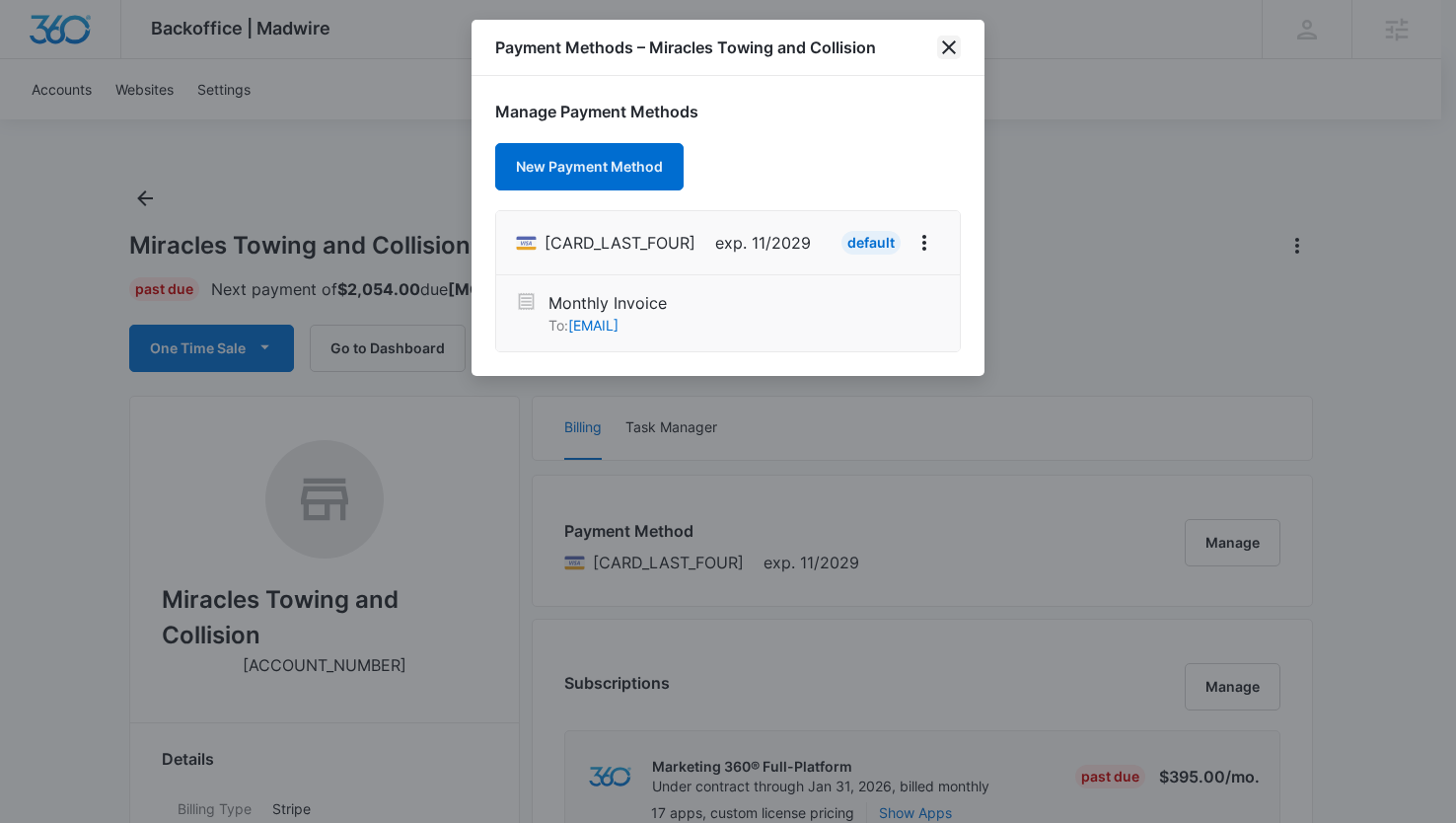 click 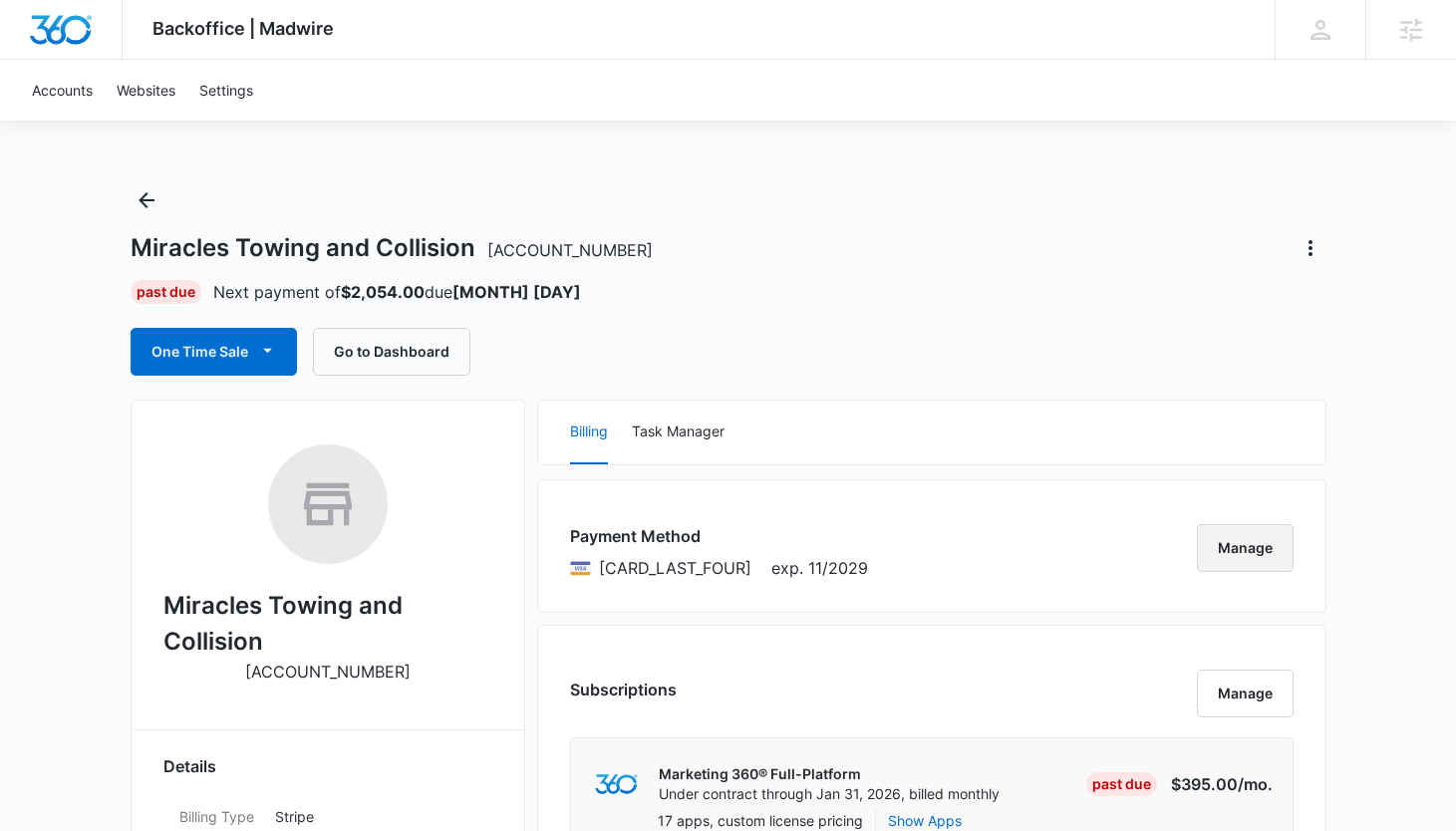 type 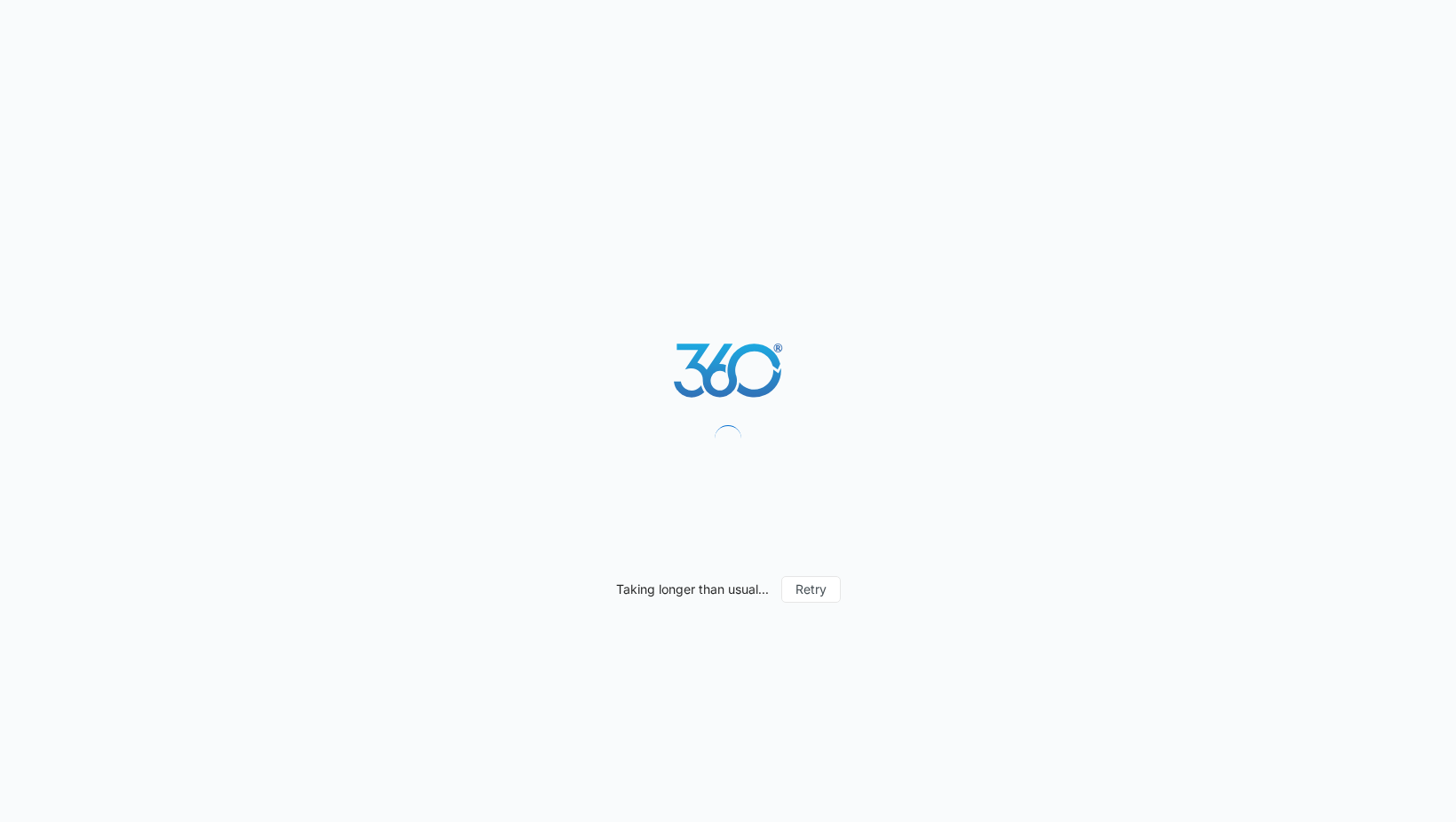 scroll, scrollTop: 0, scrollLeft: 0, axis: both 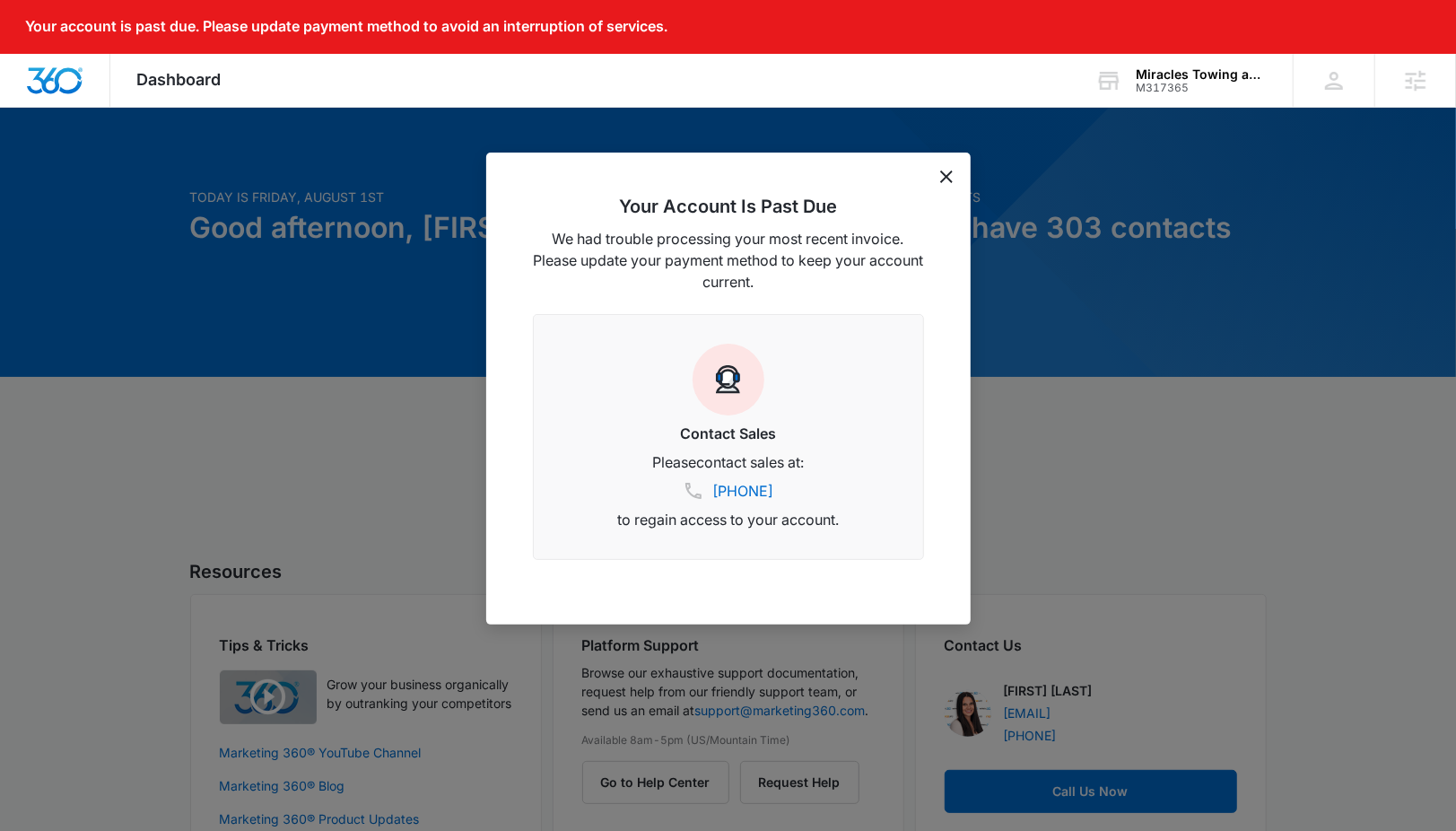 drag, startPoint x: 955, startPoint y: 171, endPoint x: 946, endPoint y: 183, distance: 15 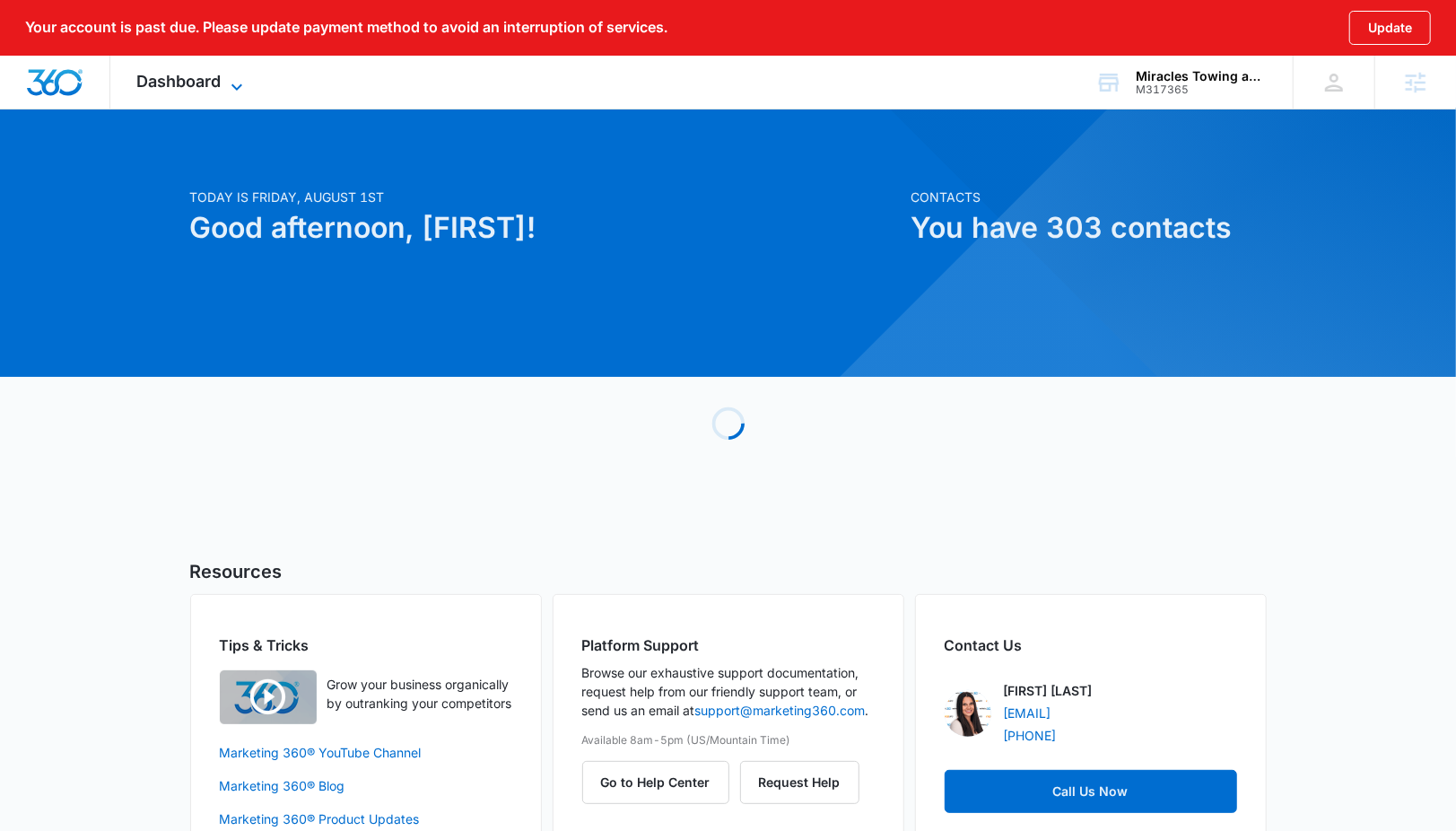 click on "Dashboard" at bounding box center [179, 81] 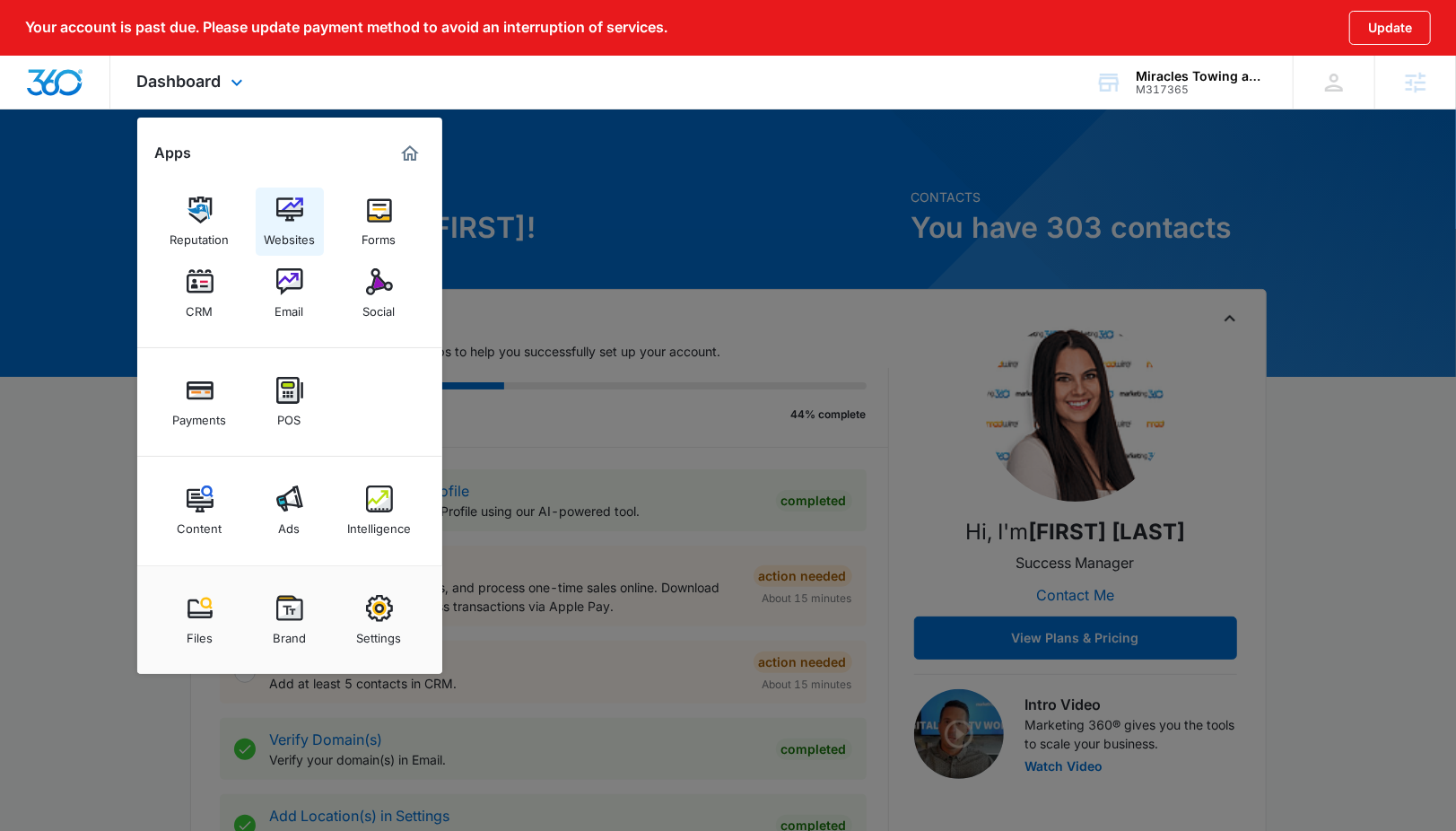 click on "Websites" at bounding box center (290, 222) 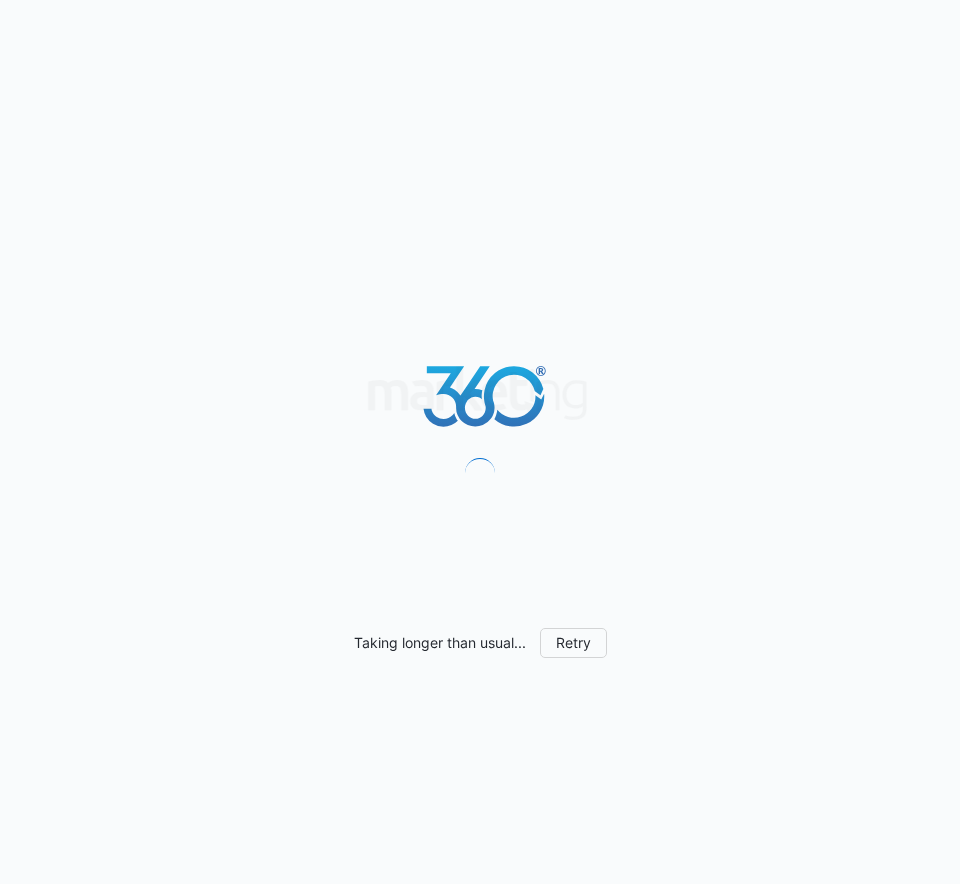 scroll, scrollTop: 0, scrollLeft: 0, axis: both 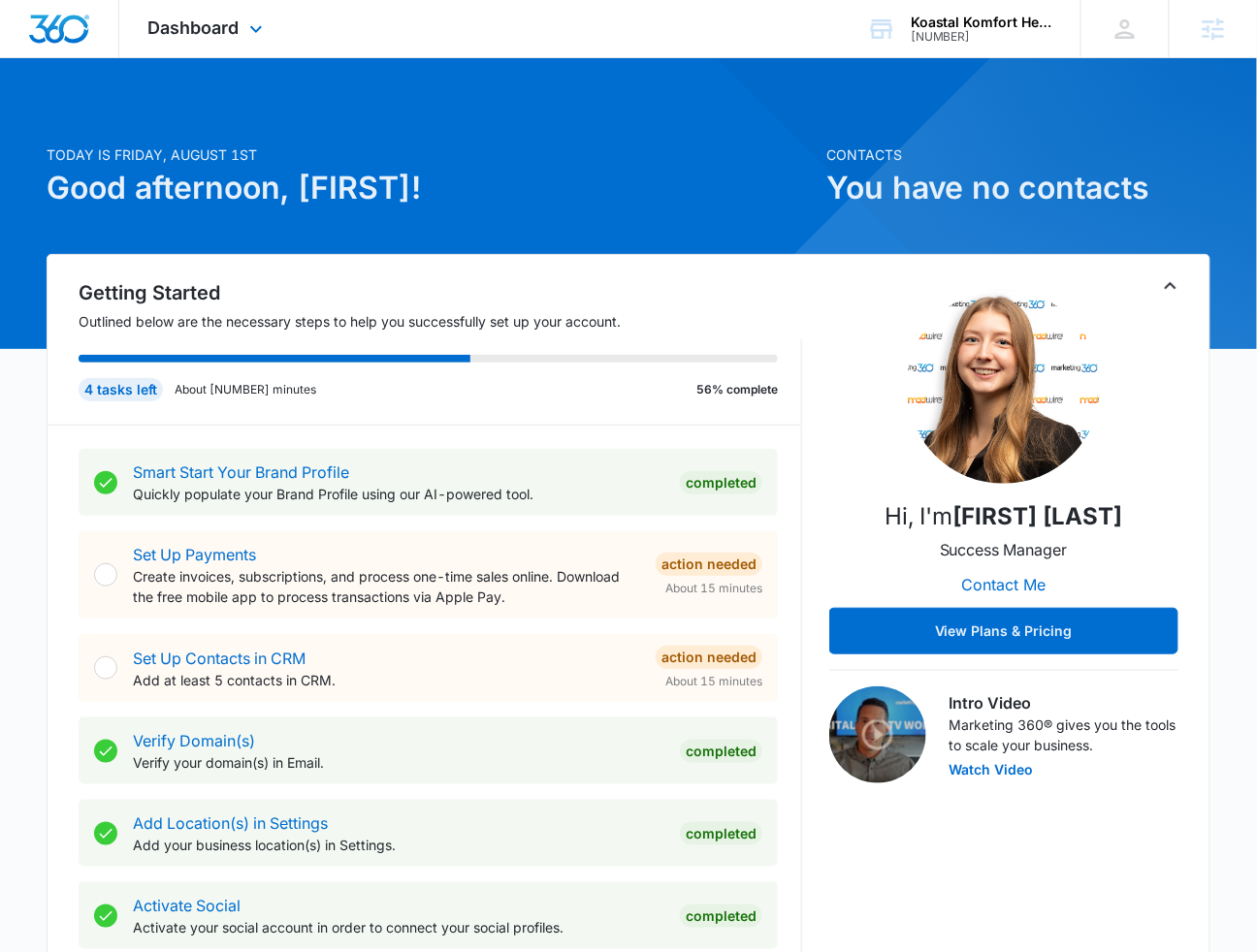 click on "Dashboard Apps Reputation Websites Forms CRM Email Social Payments POS Content Ads Intelligence Files Brand Settings" at bounding box center [208, 28] 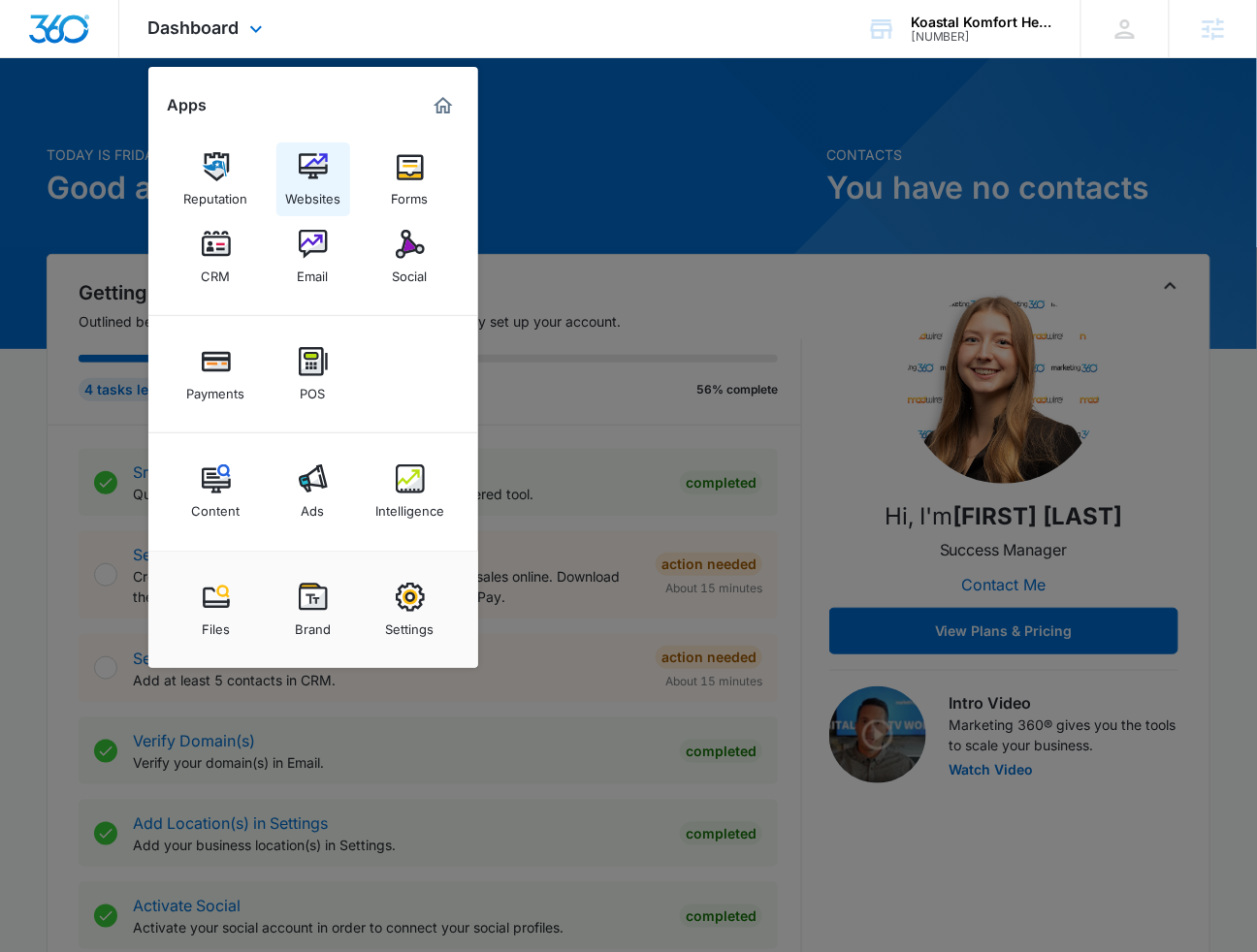 click on "Websites" at bounding box center (312, 194) 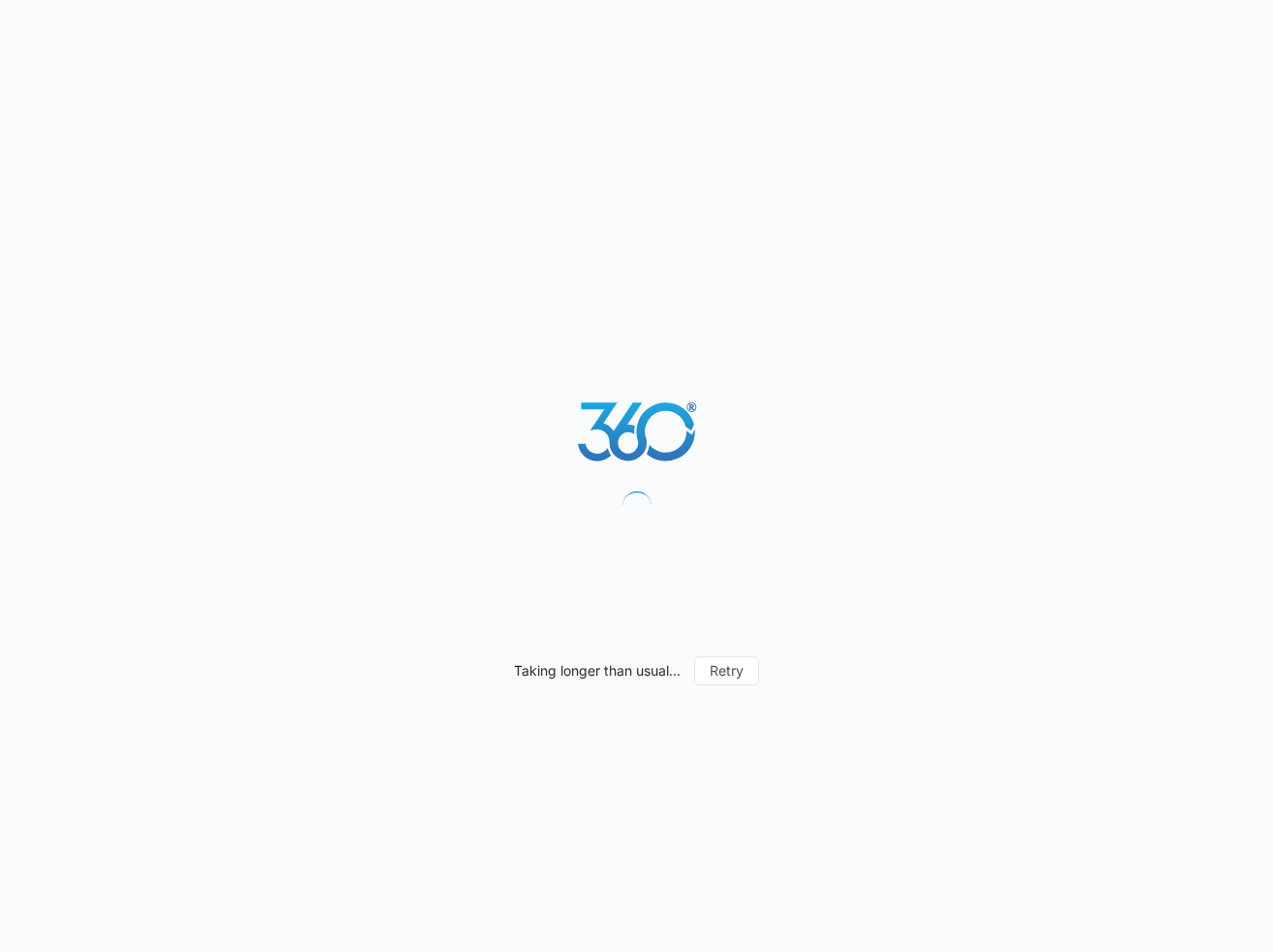 scroll, scrollTop: 0, scrollLeft: 0, axis: both 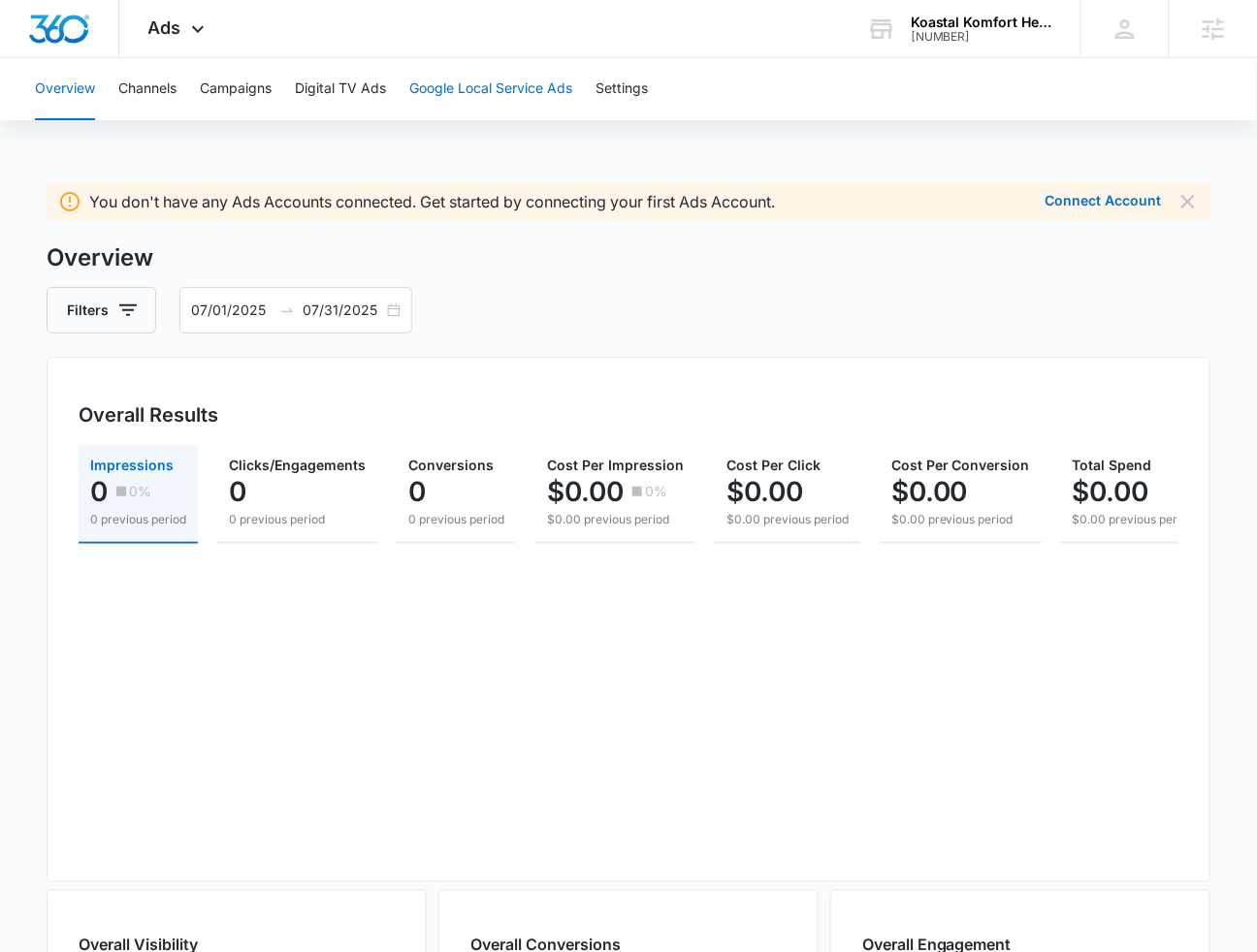 click on "Google Local Service Ads" at bounding box center [491, 89] 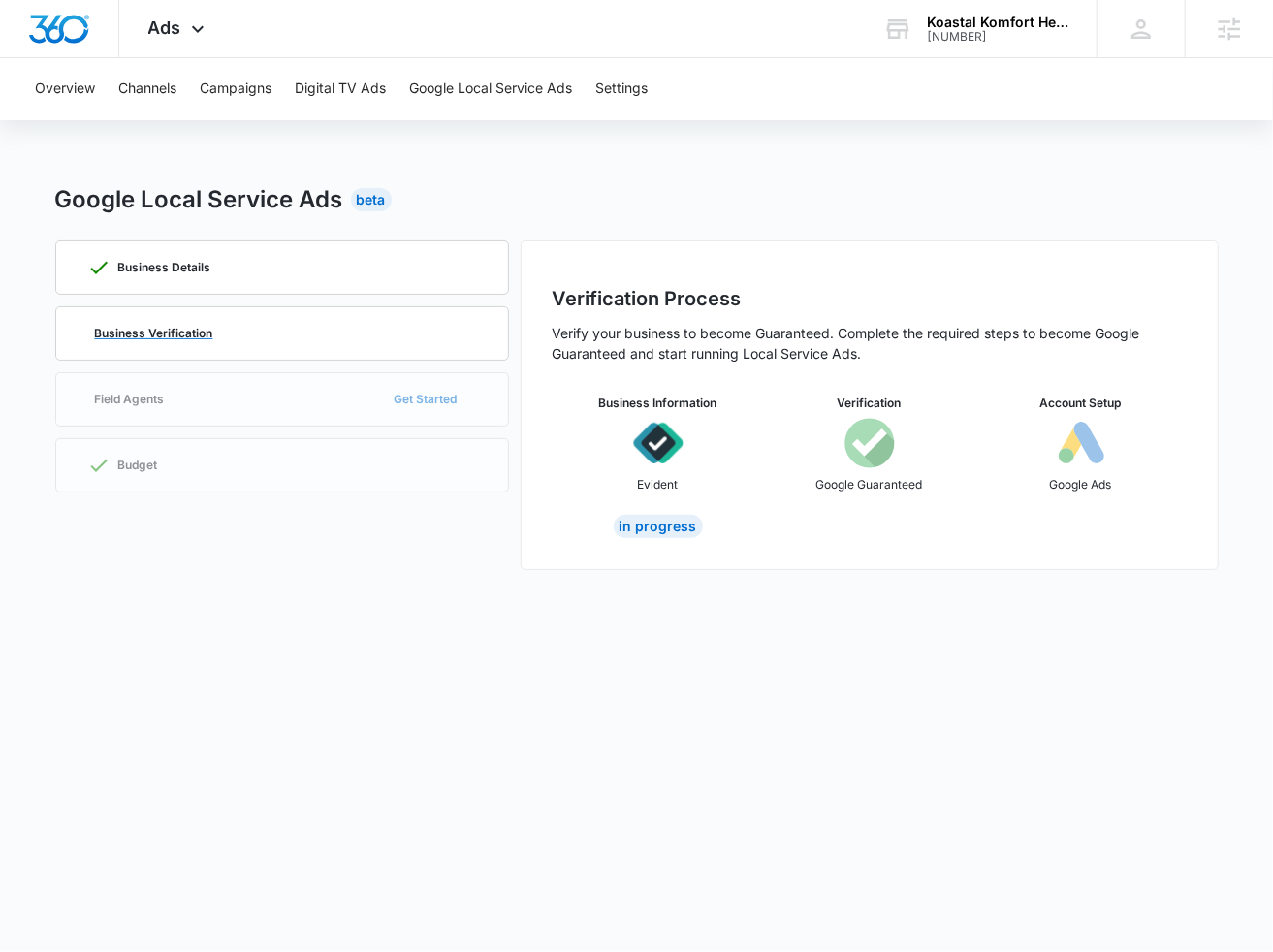 click on "Business Verification" at bounding box center [282, 333] 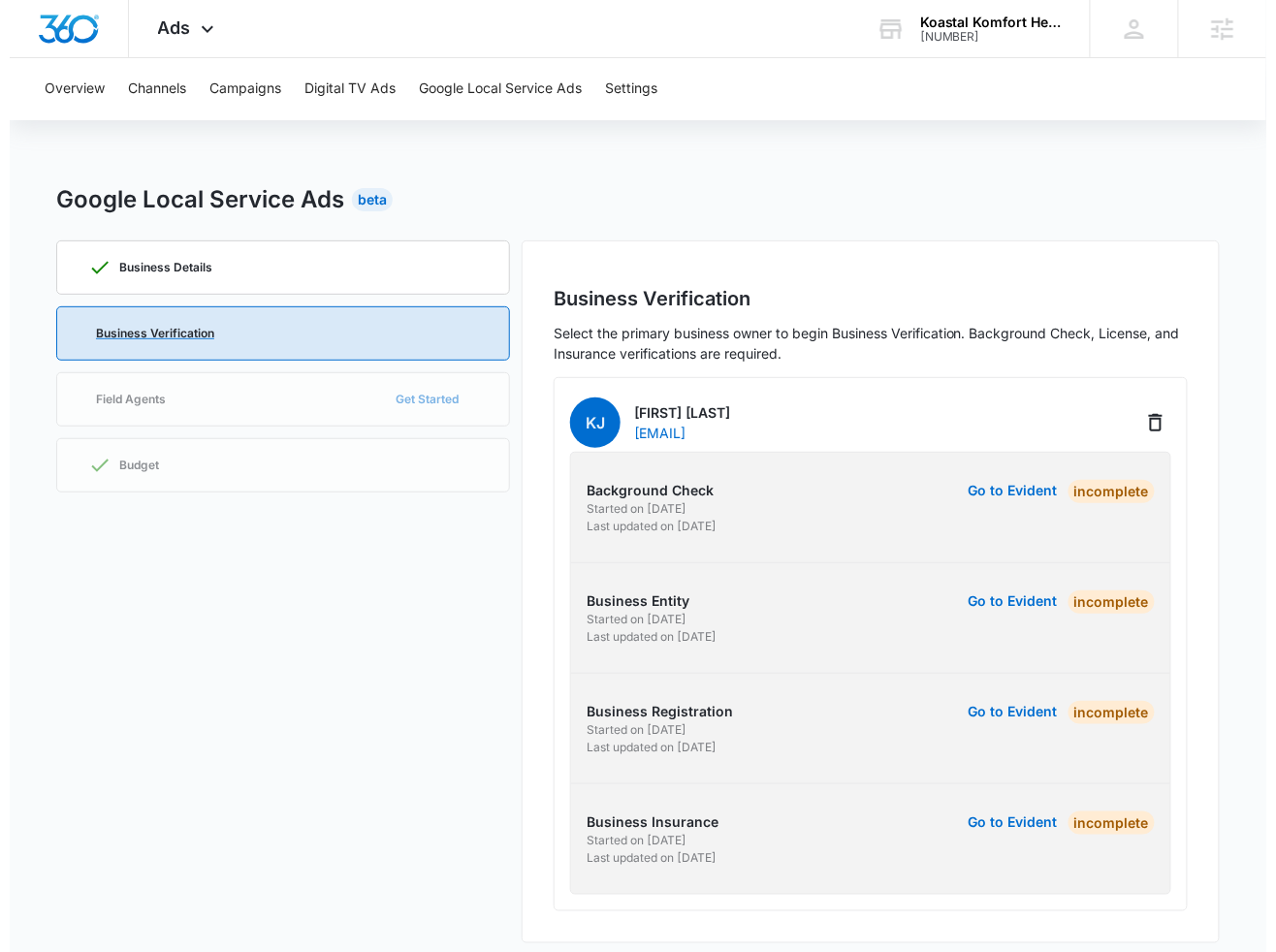 scroll, scrollTop: 15, scrollLeft: 0, axis: vertical 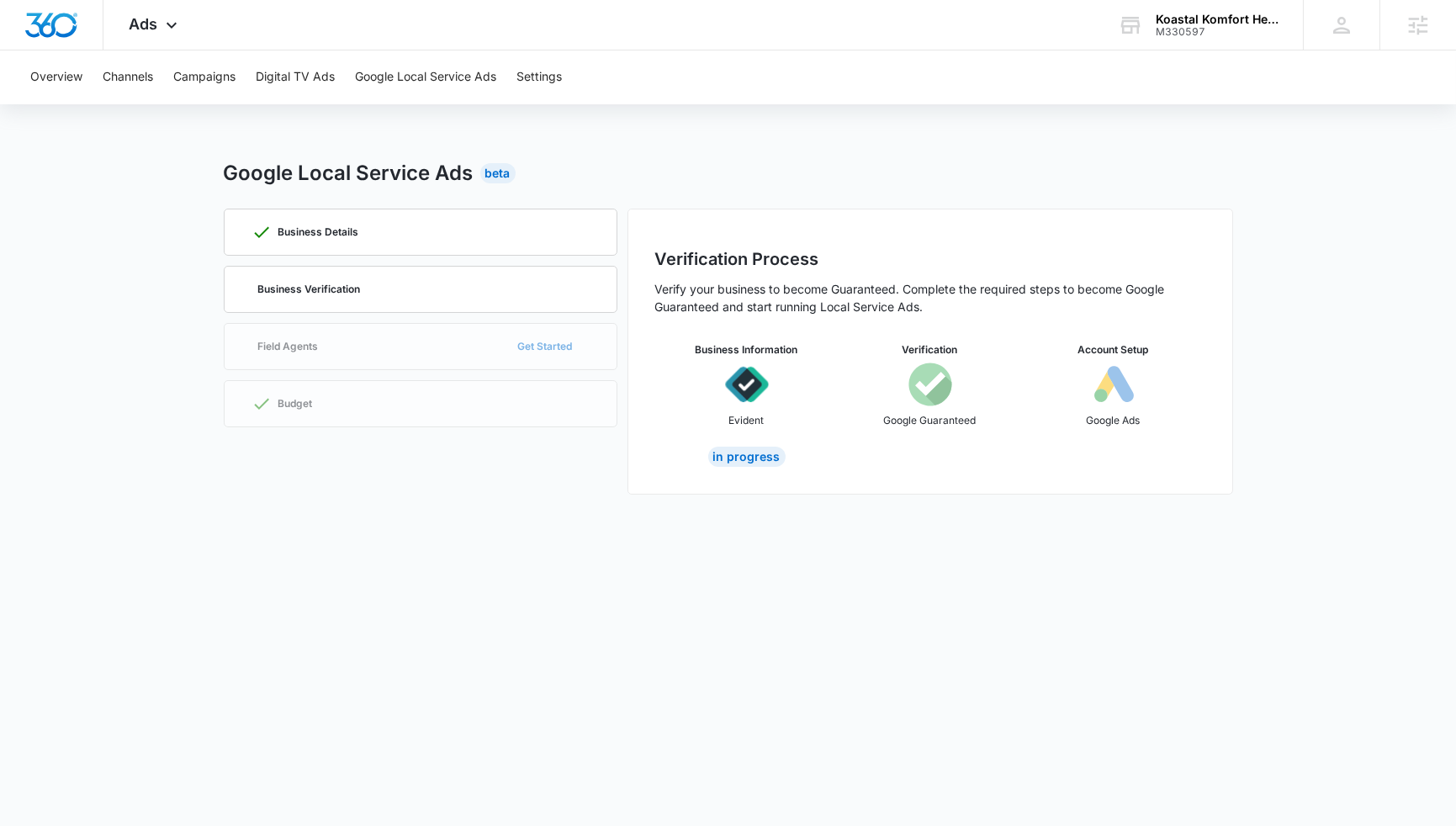 click on "M330597 Overview Channels Campaigns Digital TV Ads Google Local Service Ads Settings Google Local Service Ads Beta Business Details Business Verification Field Agents Get Started Budget Verification Process Verify your business to become Guaranteed. Complete the required steps to become Google Guaranteed and start running Local Service Ads. Business Information Evident In Progress Verification Google Guaranteed Account Setup Google Ads" at bounding box center (728, 283) 